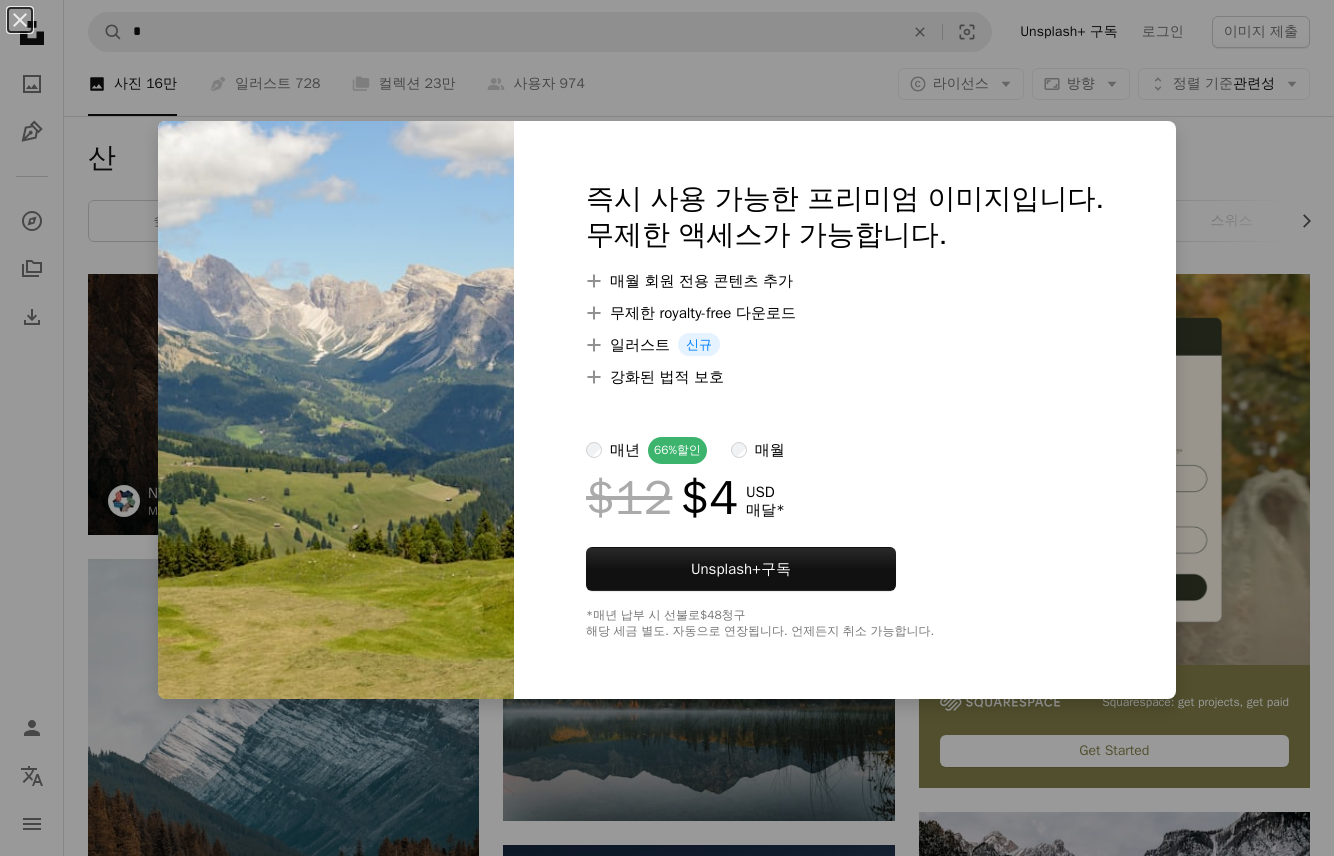 scroll, scrollTop: 0, scrollLeft: 0, axis: both 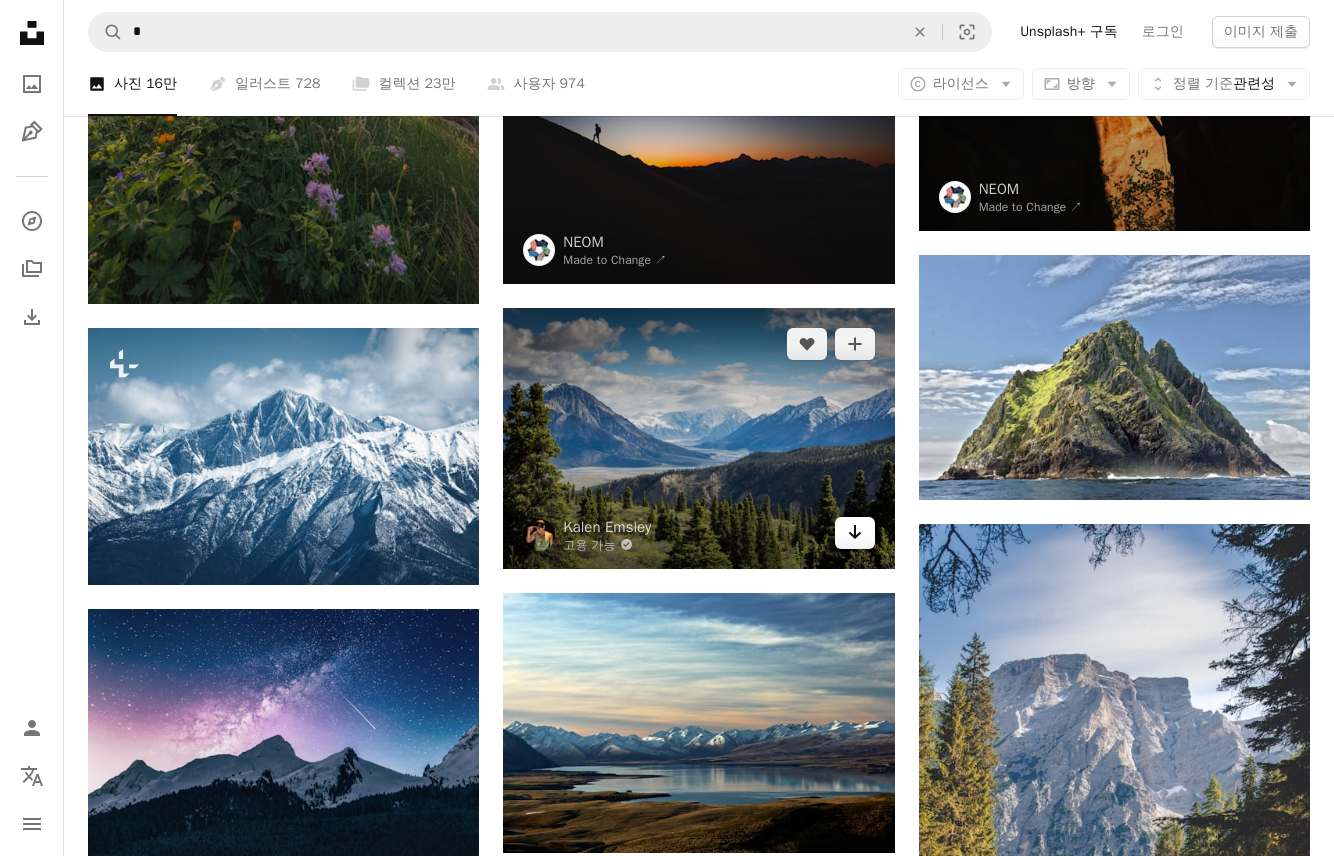 click on "Arrow pointing down" 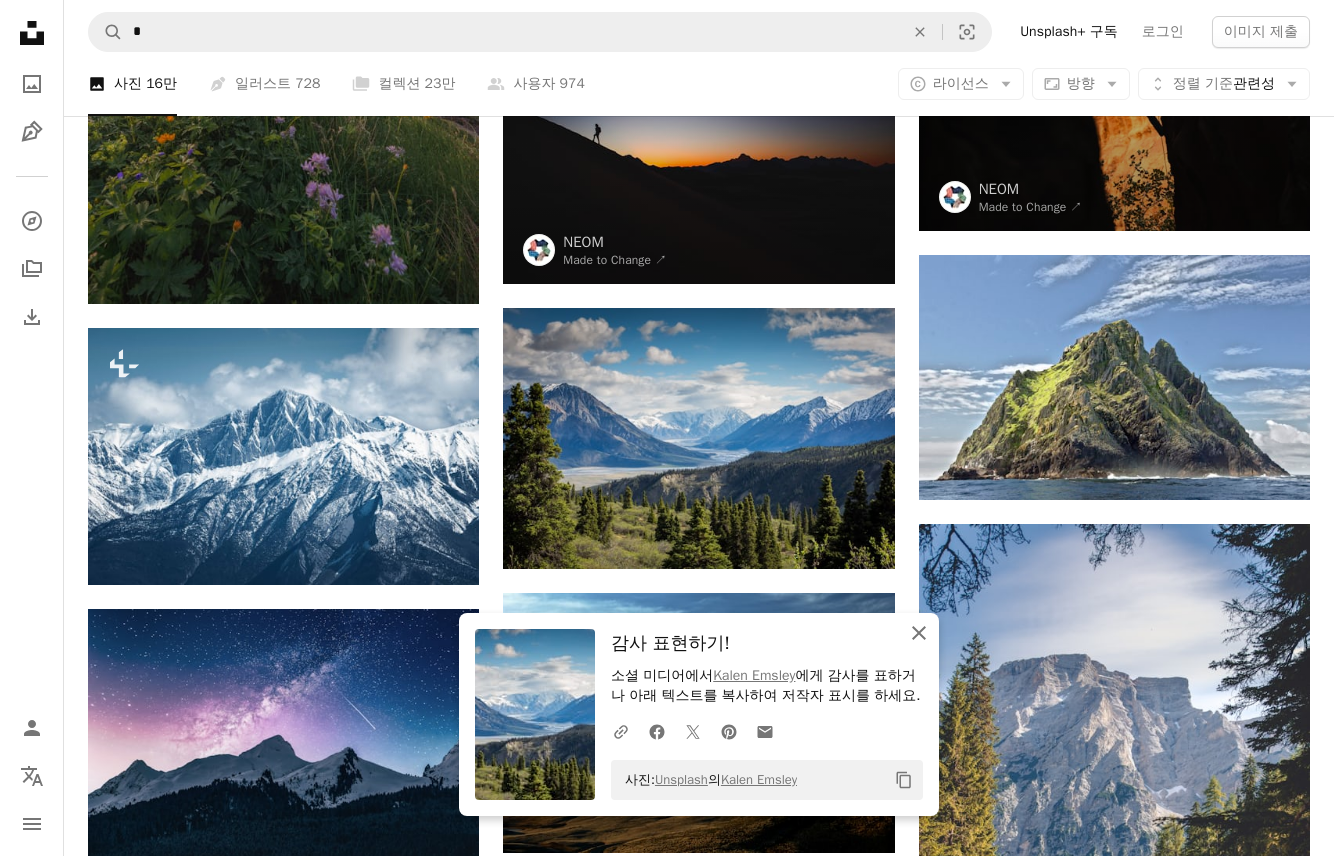 click 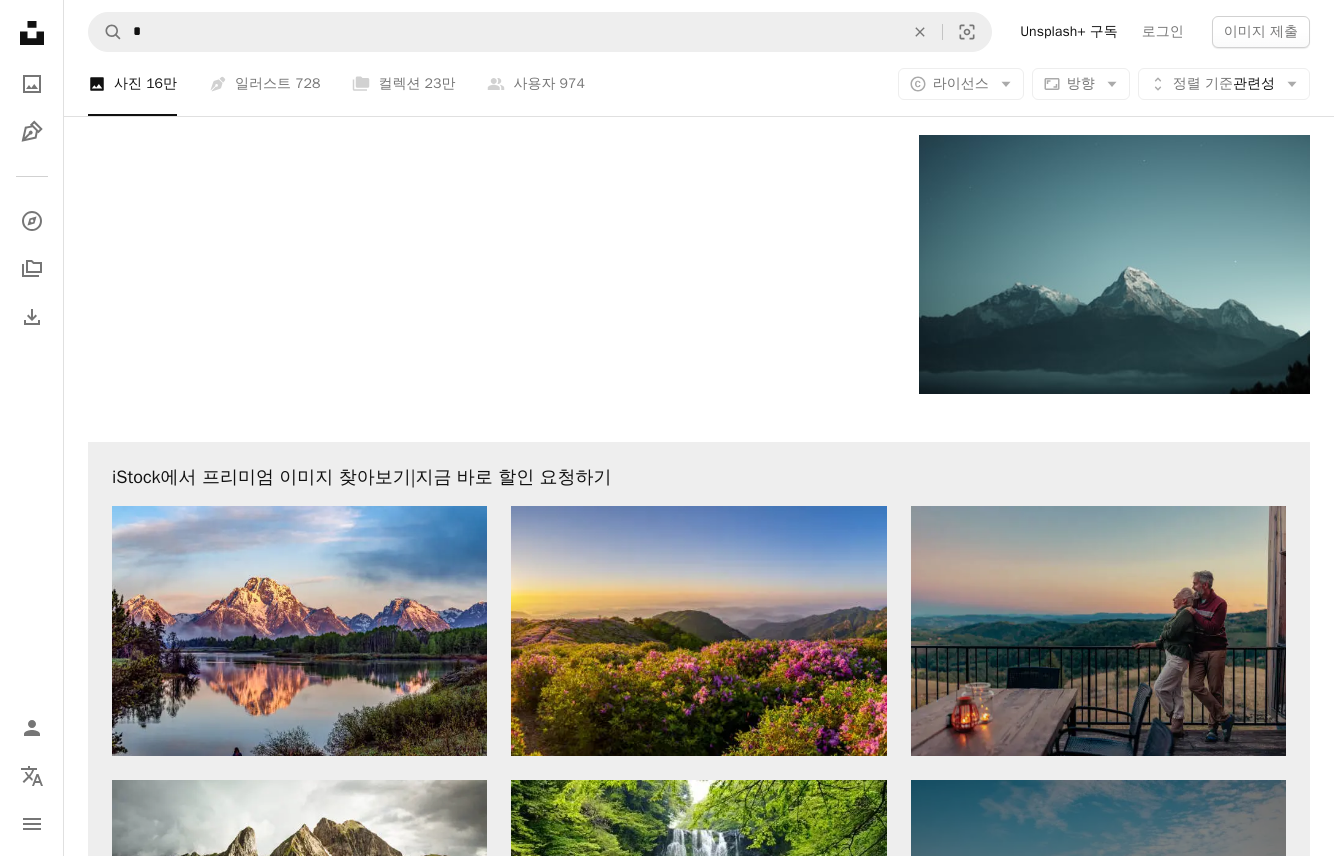scroll, scrollTop: 2900, scrollLeft: 0, axis: vertical 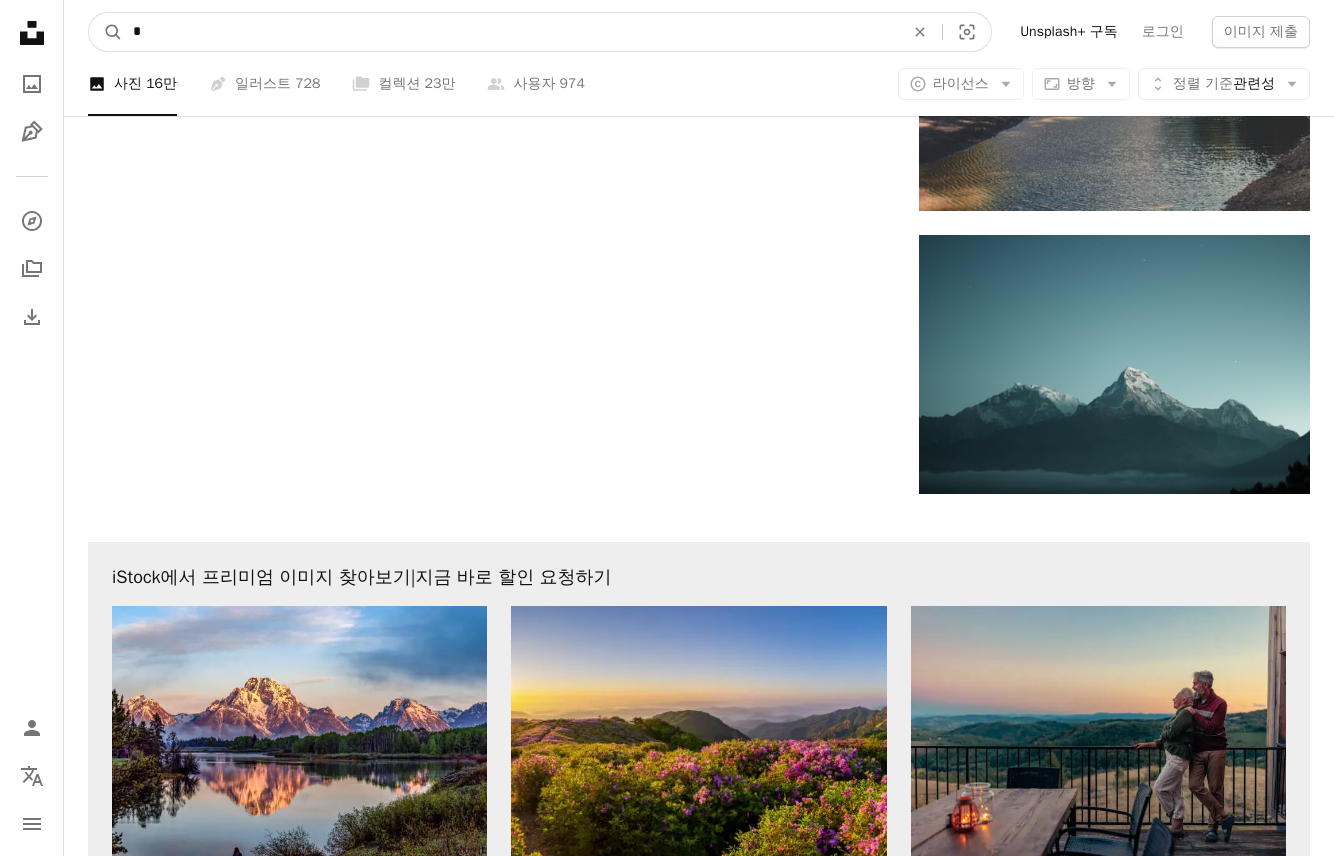 drag, startPoint x: 189, startPoint y: 27, endPoint x: 0, endPoint y: 14, distance: 189.44656 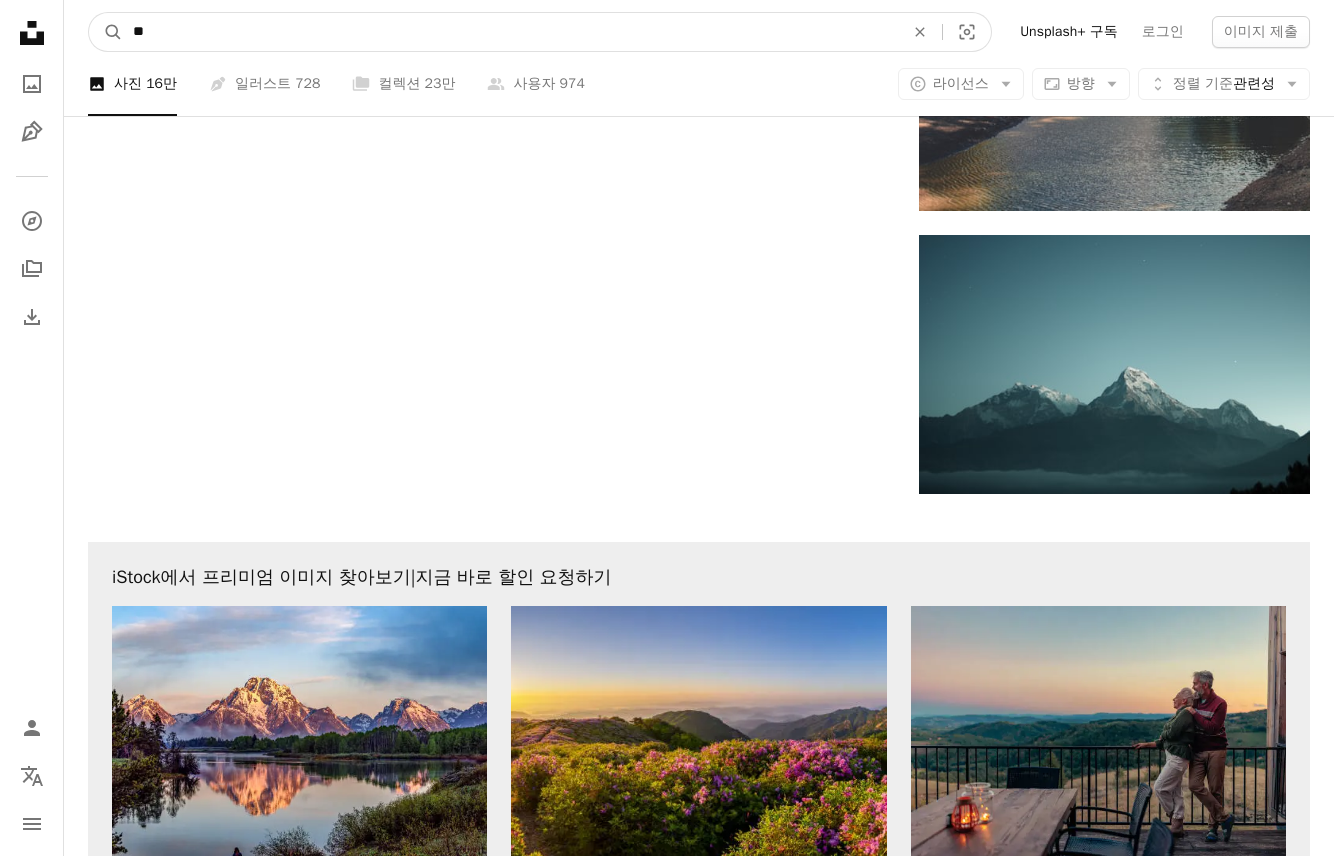 type on "**" 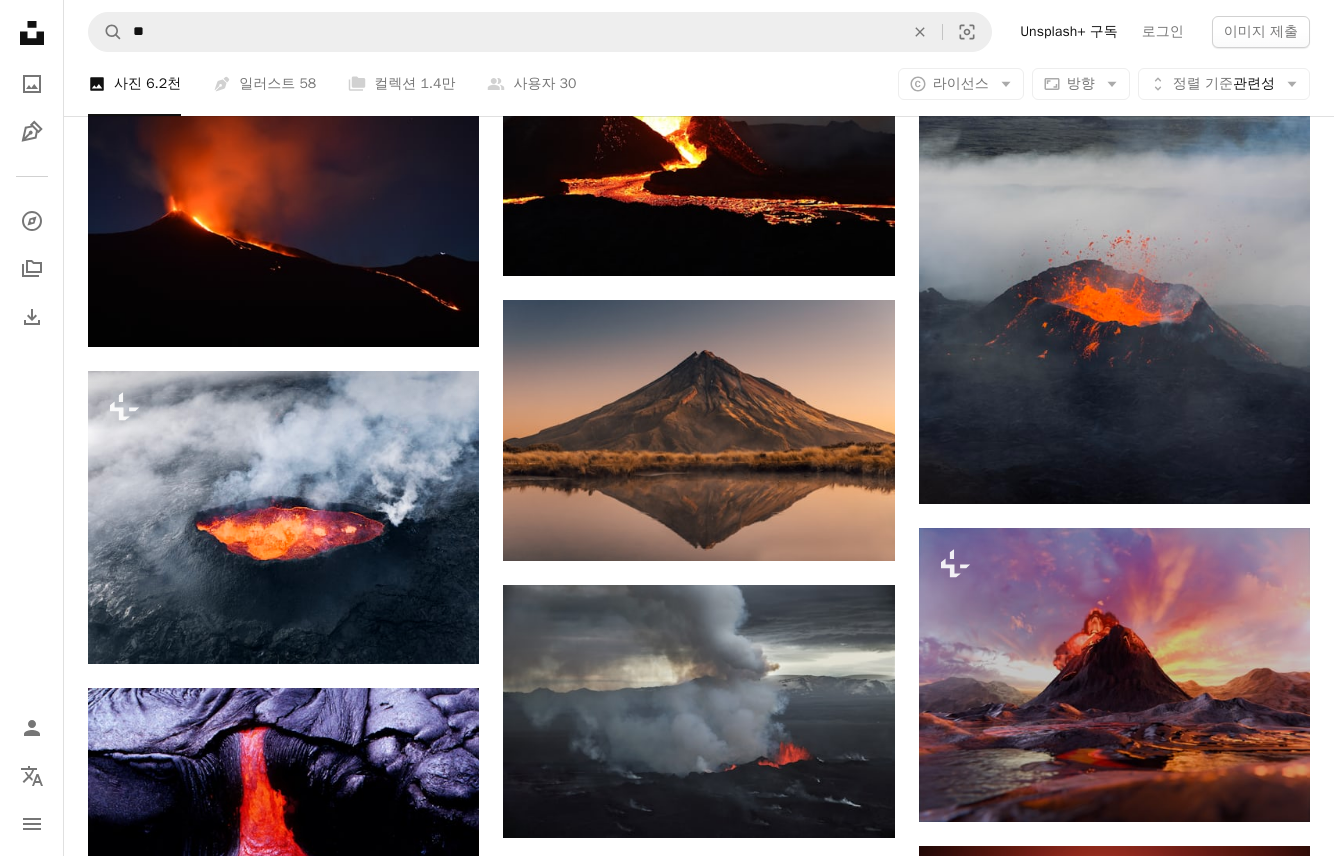scroll, scrollTop: 1700, scrollLeft: 0, axis: vertical 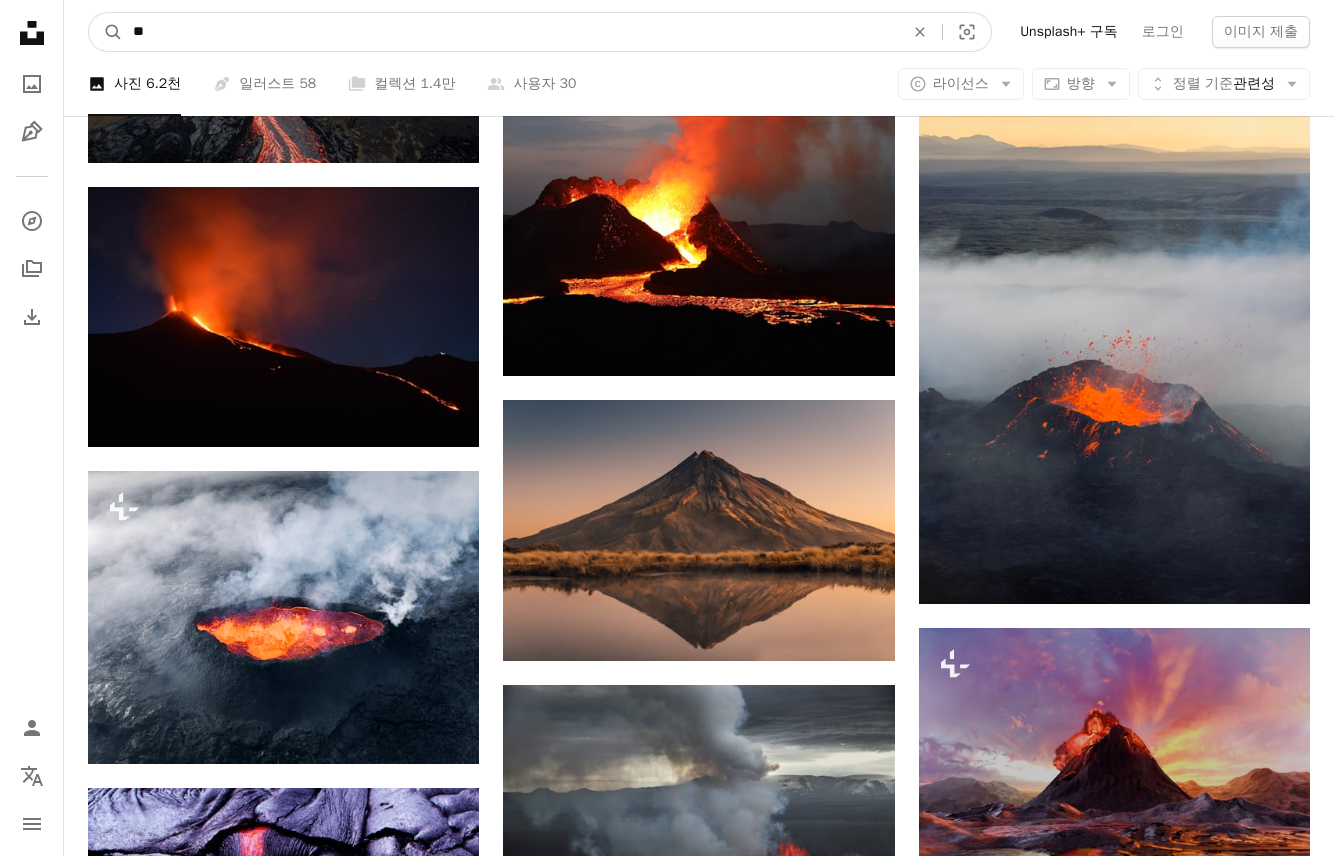 drag, startPoint x: 196, startPoint y: 23, endPoint x: -24, endPoint y: 26, distance: 220.02045 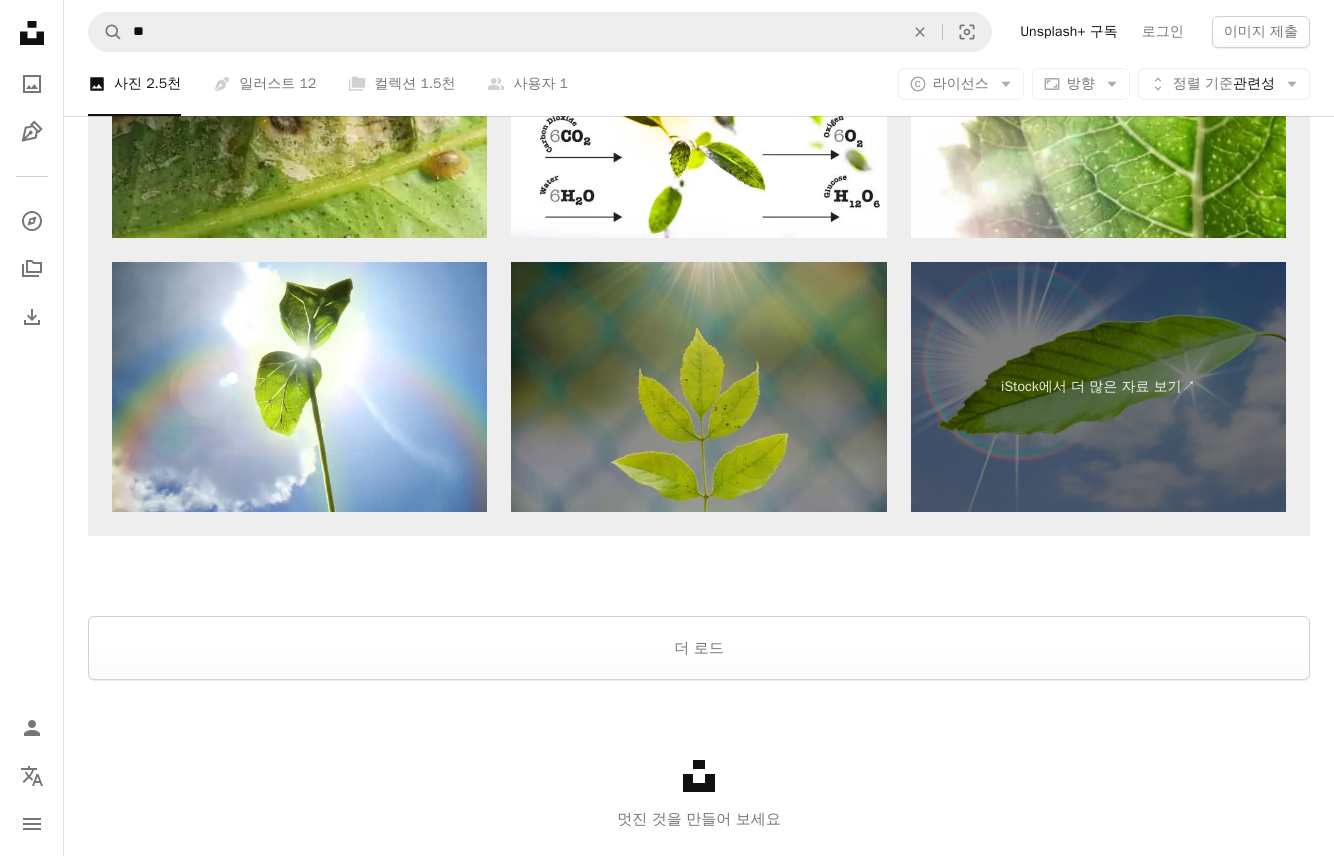 scroll, scrollTop: 4000, scrollLeft: 0, axis: vertical 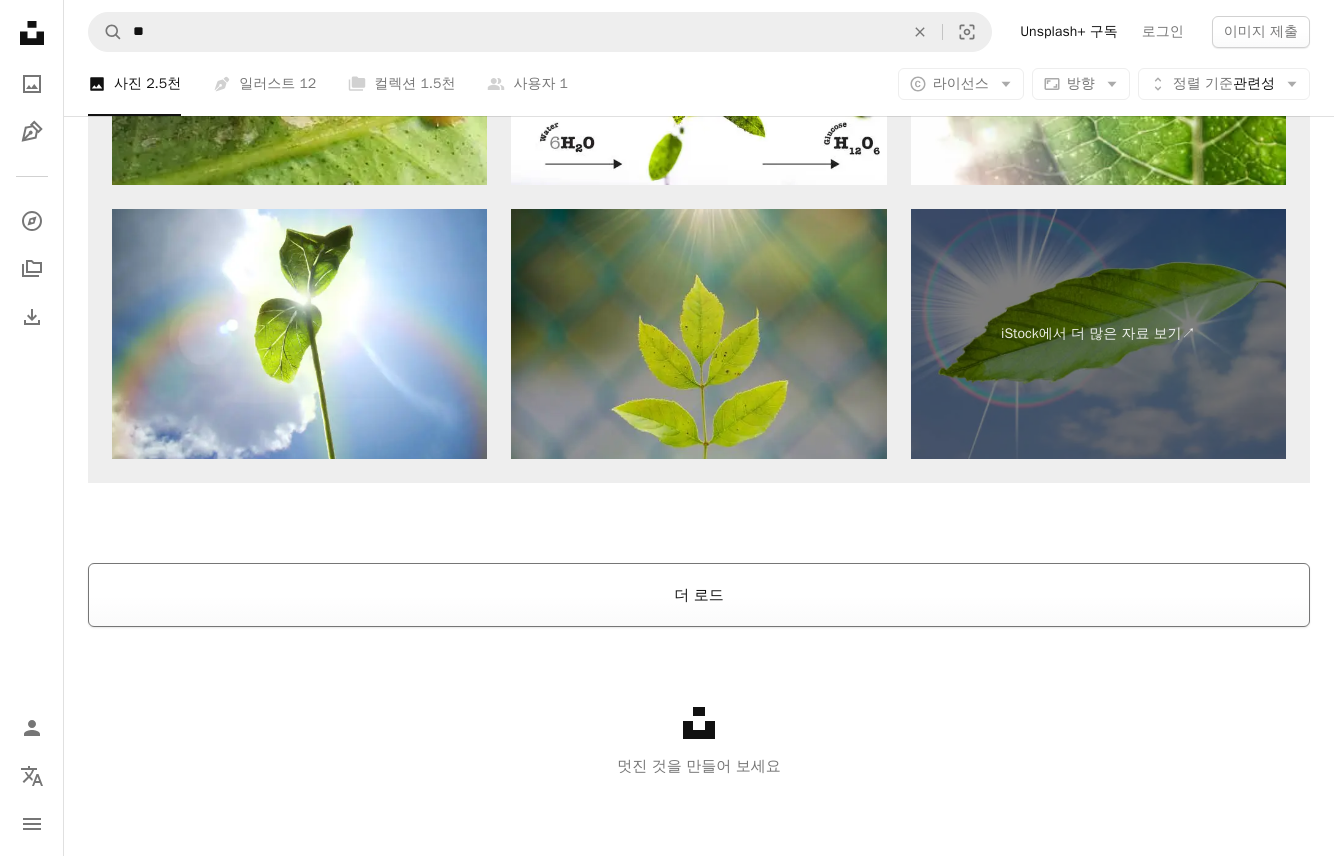 click on "더 로드" at bounding box center (699, 595) 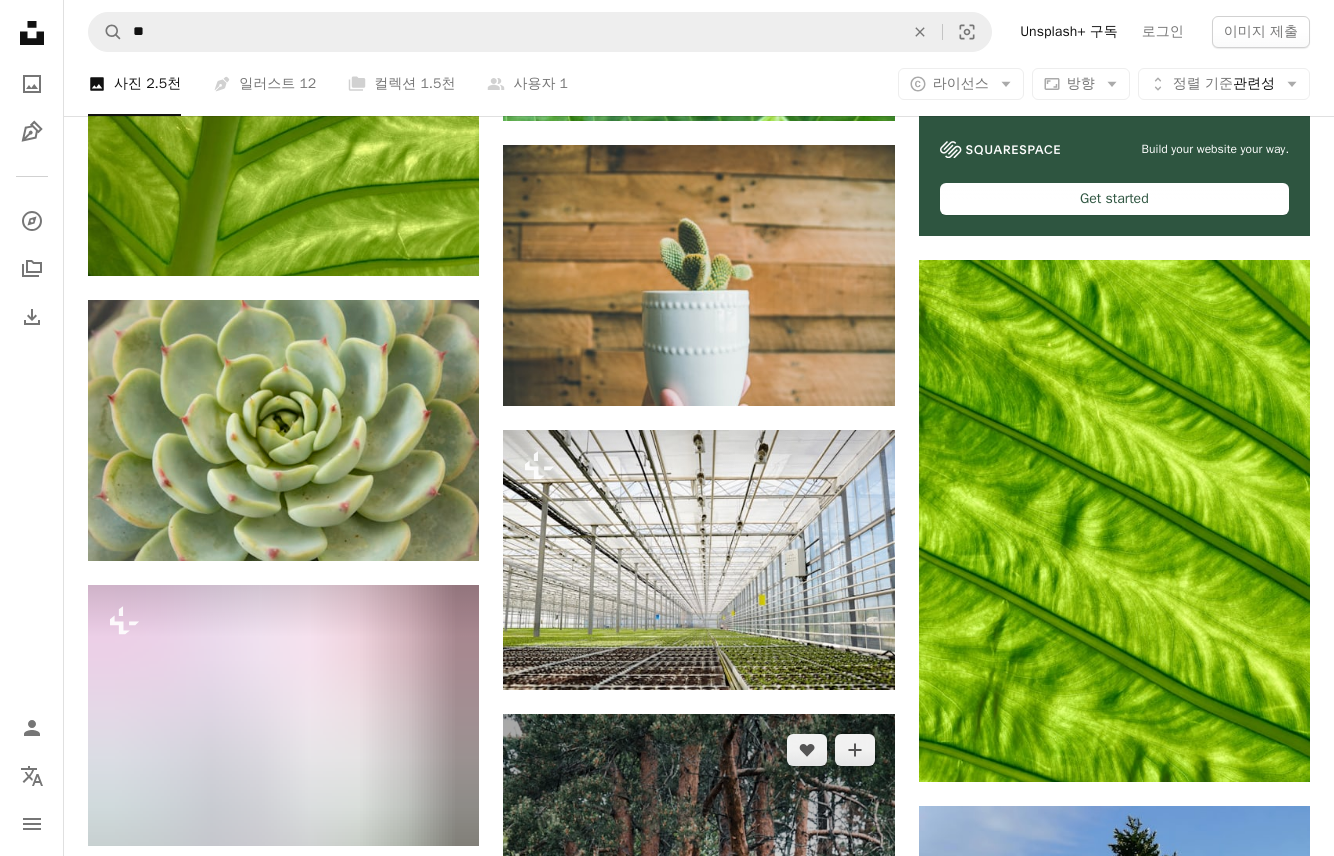 scroll, scrollTop: 8713, scrollLeft: 0, axis: vertical 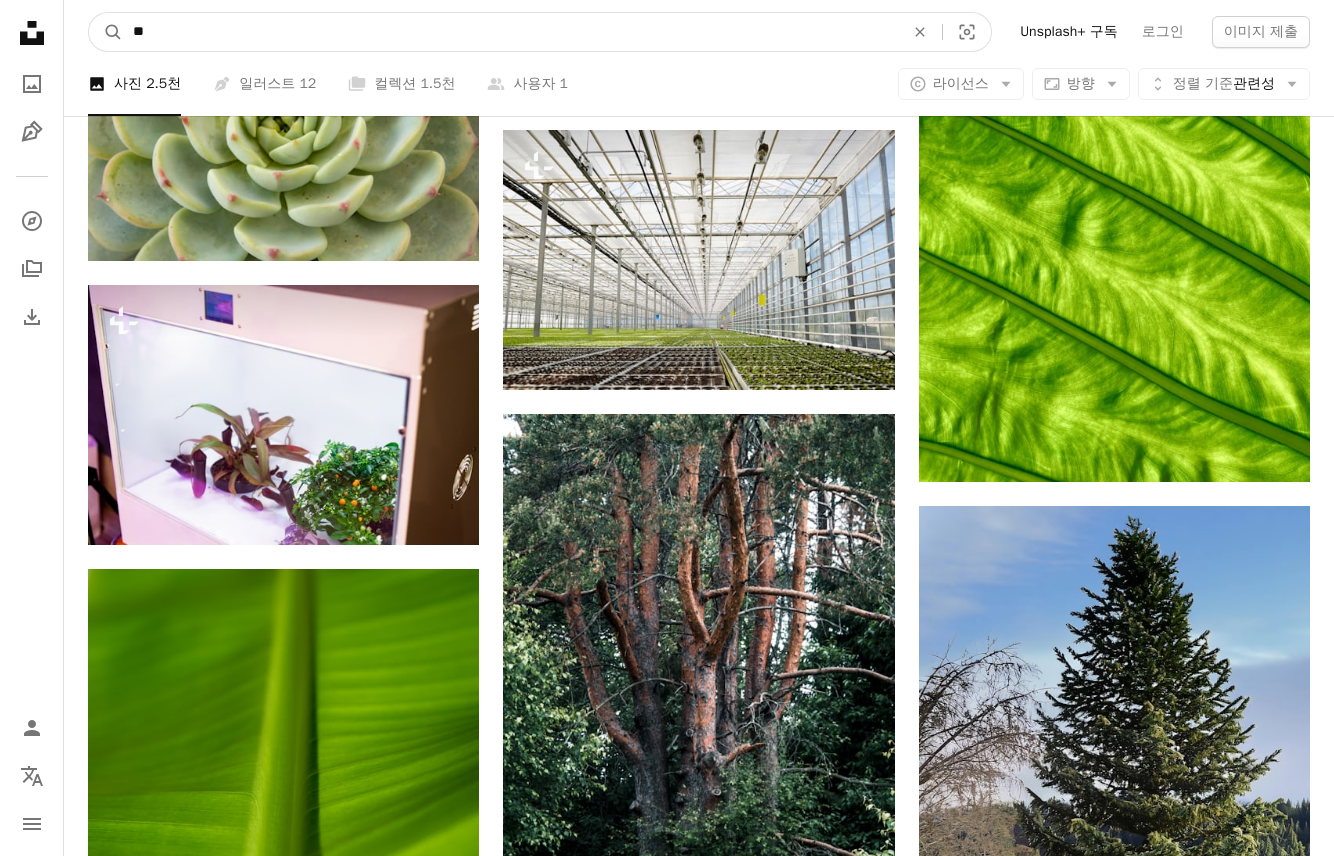 drag, startPoint x: 78, startPoint y: 41, endPoint x: -113, endPoint y: -1, distance: 195.5633 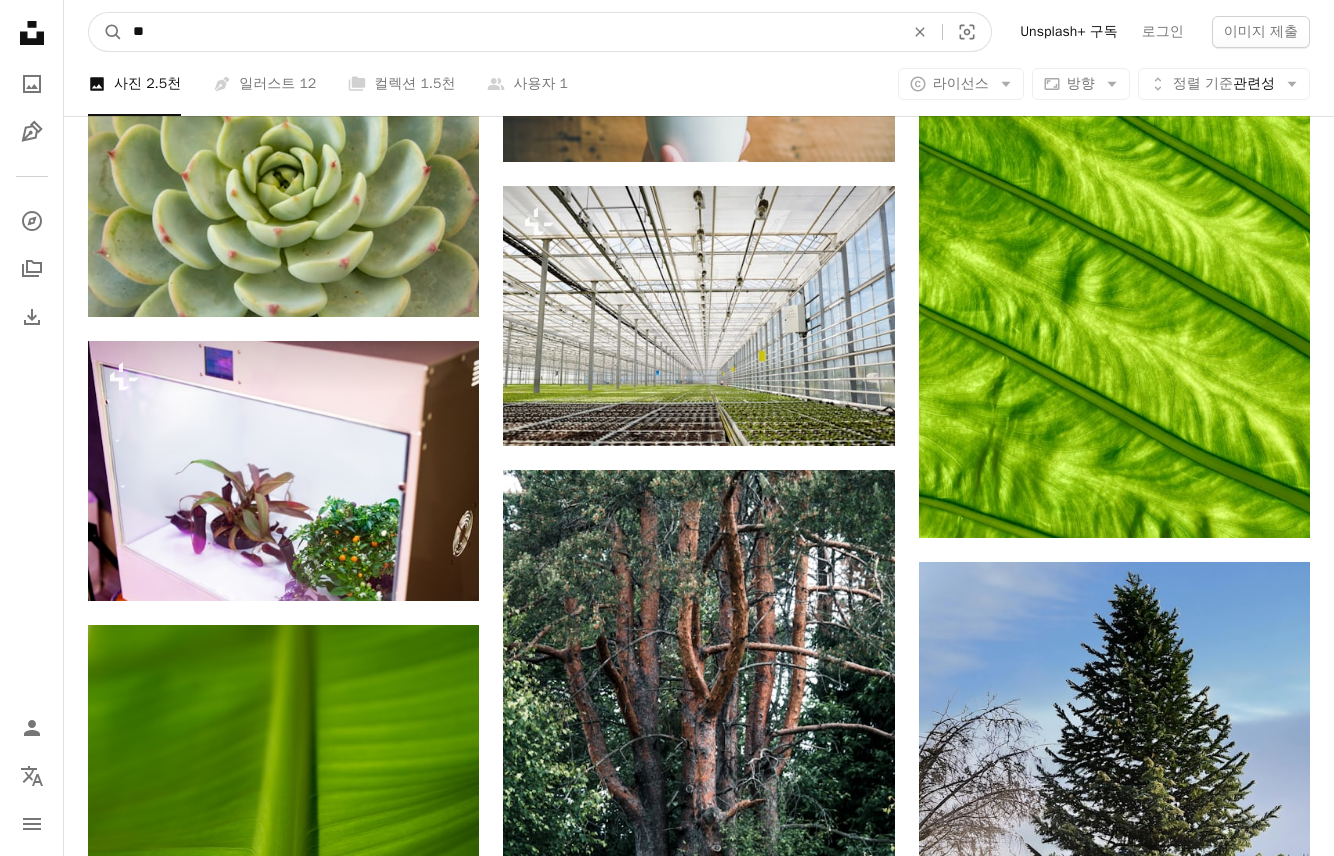 type on "**" 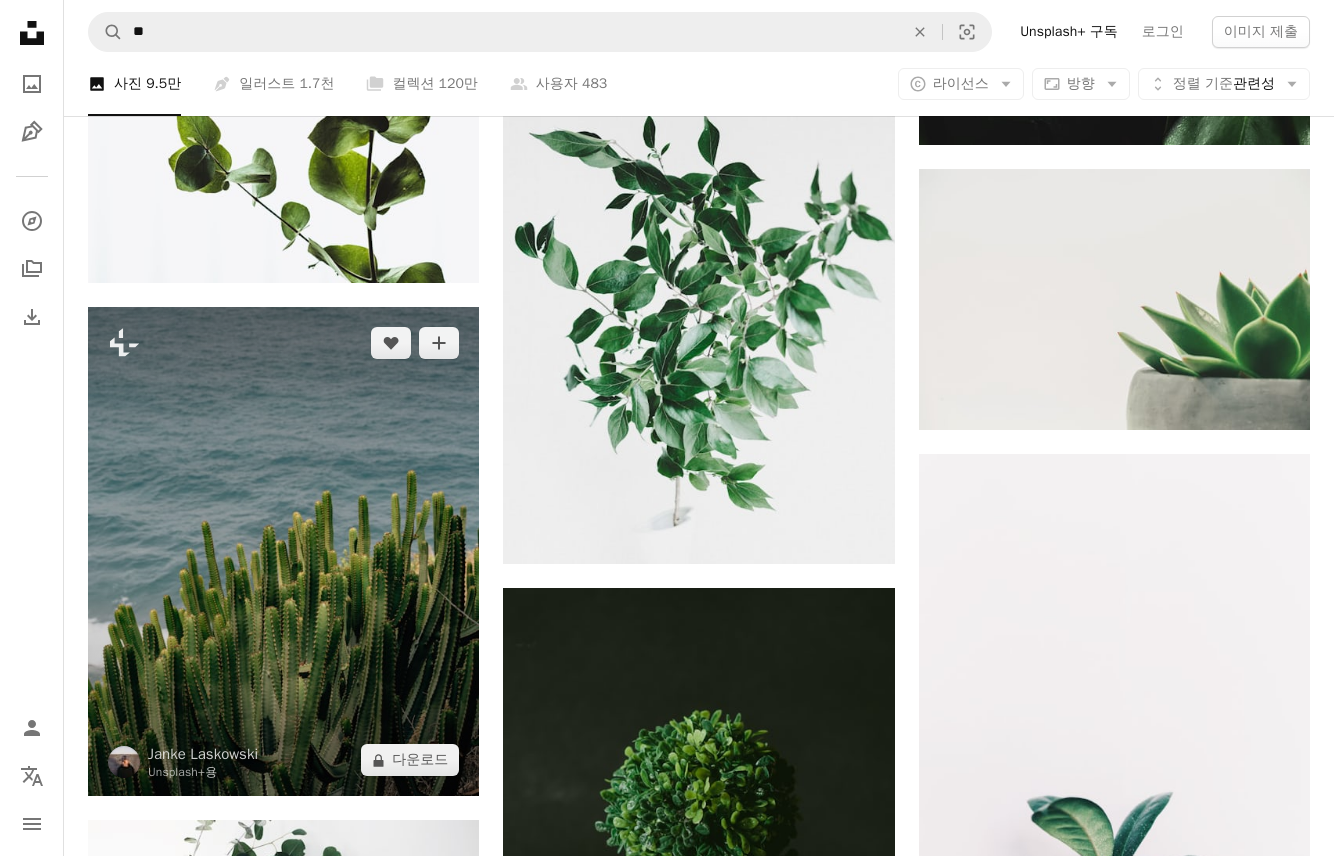 scroll, scrollTop: 2100, scrollLeft: 0, axis: vertical 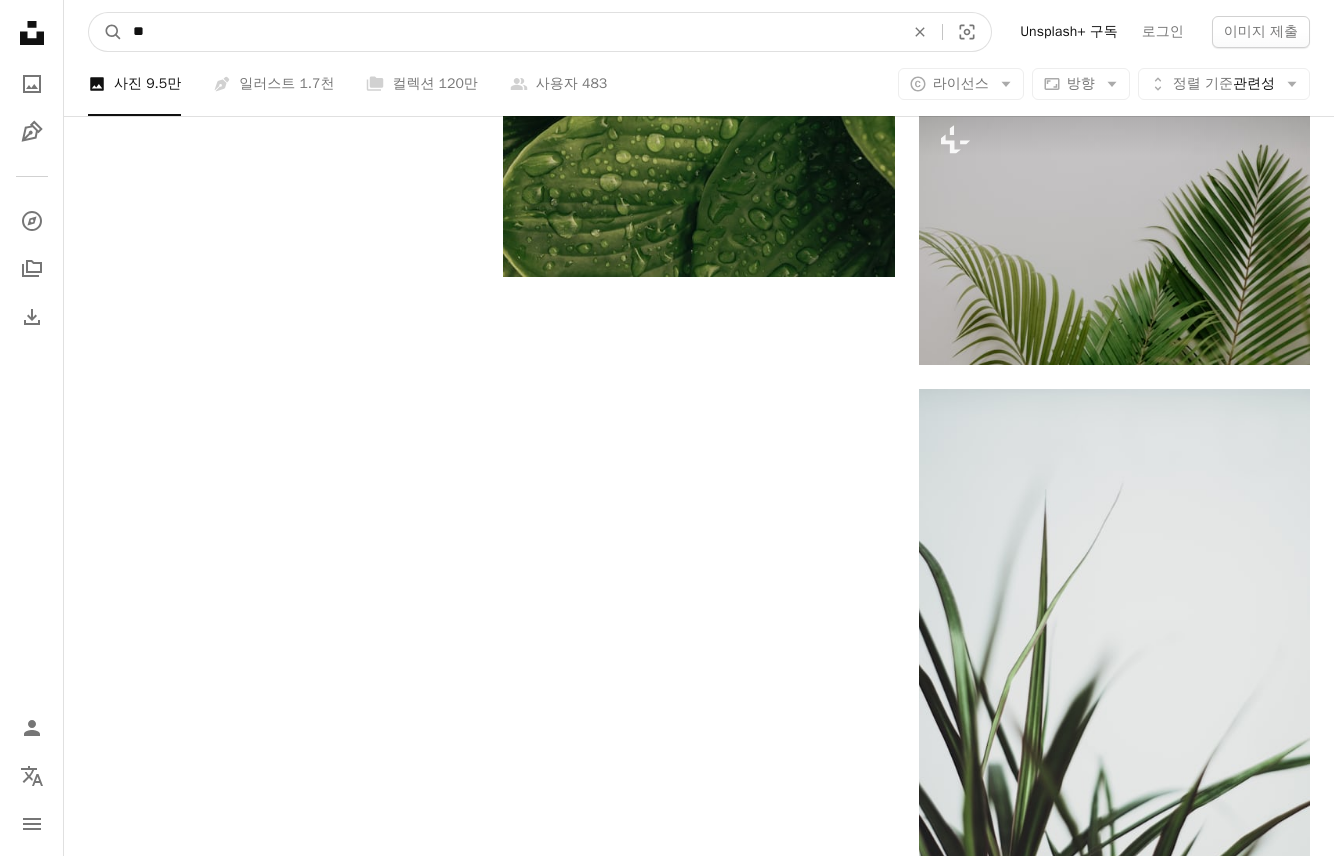 drag, startPoint x: 210, startPoint y: 20, endPoint x: -172, endPoint y: -1, distance: 382.57678 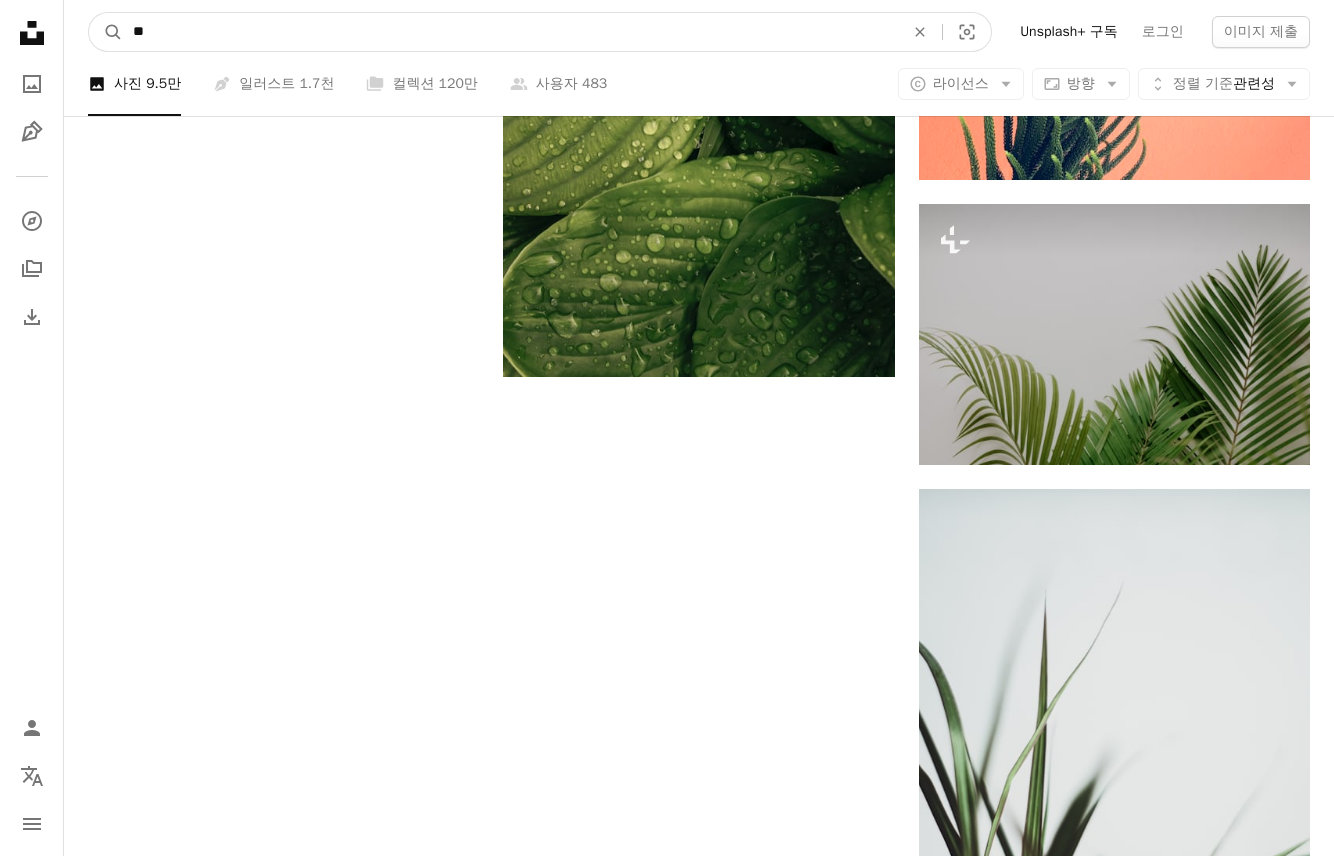 type on "**" 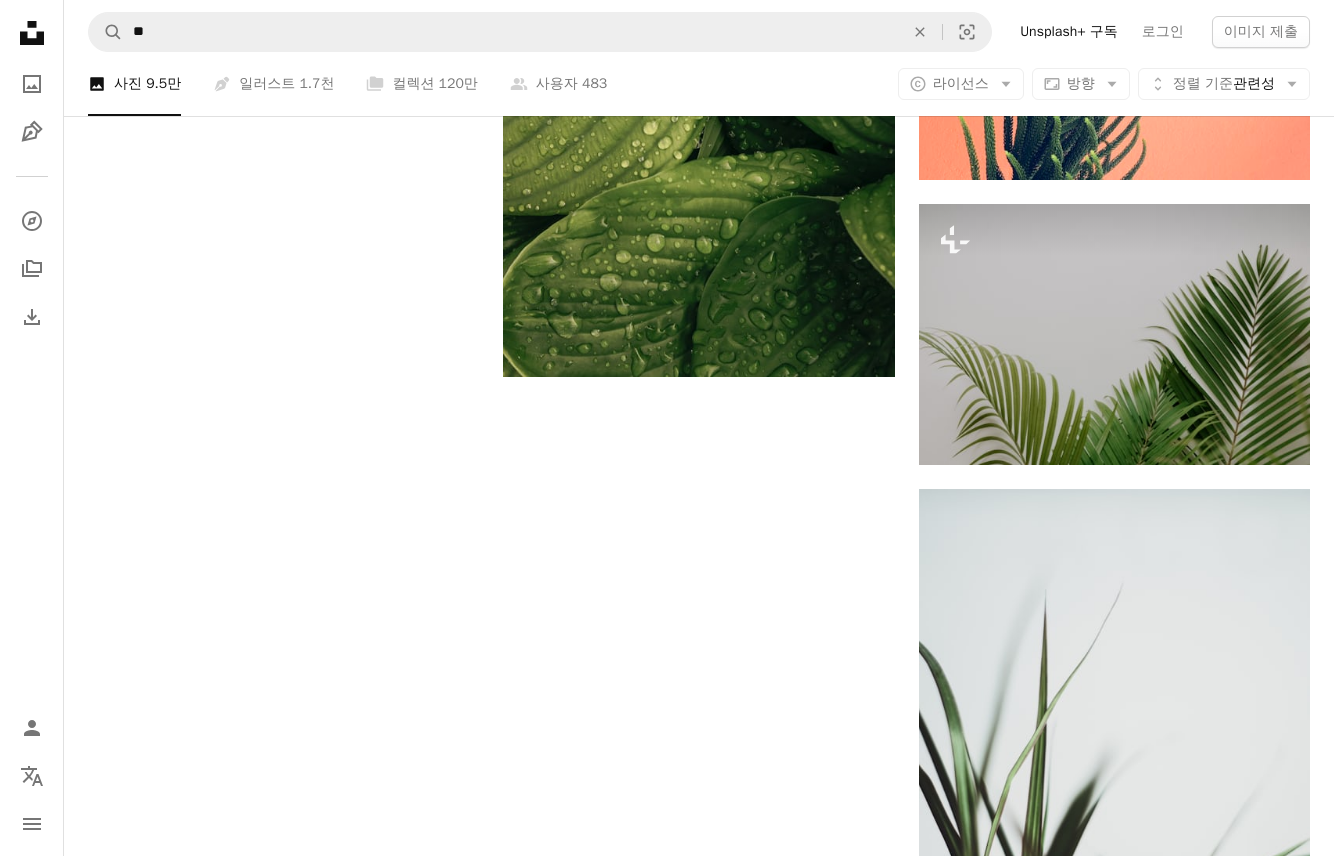 scroll, scrollTop: 0, scrollLeft: 0, axis: both 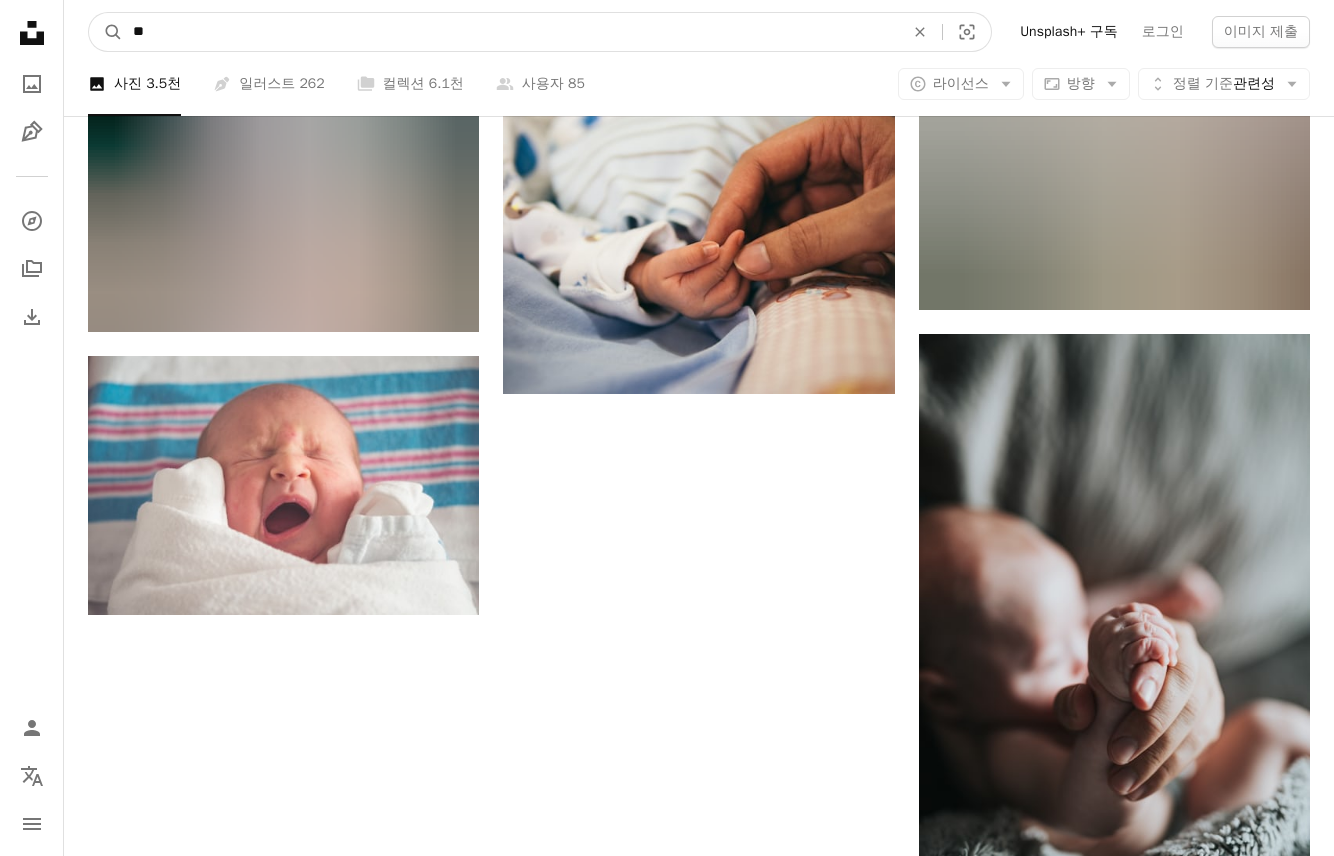 drag, startPoint x: 239, startPoint y: 24, endPoint x: -250, endPoint y: -42, distance: 493.4339 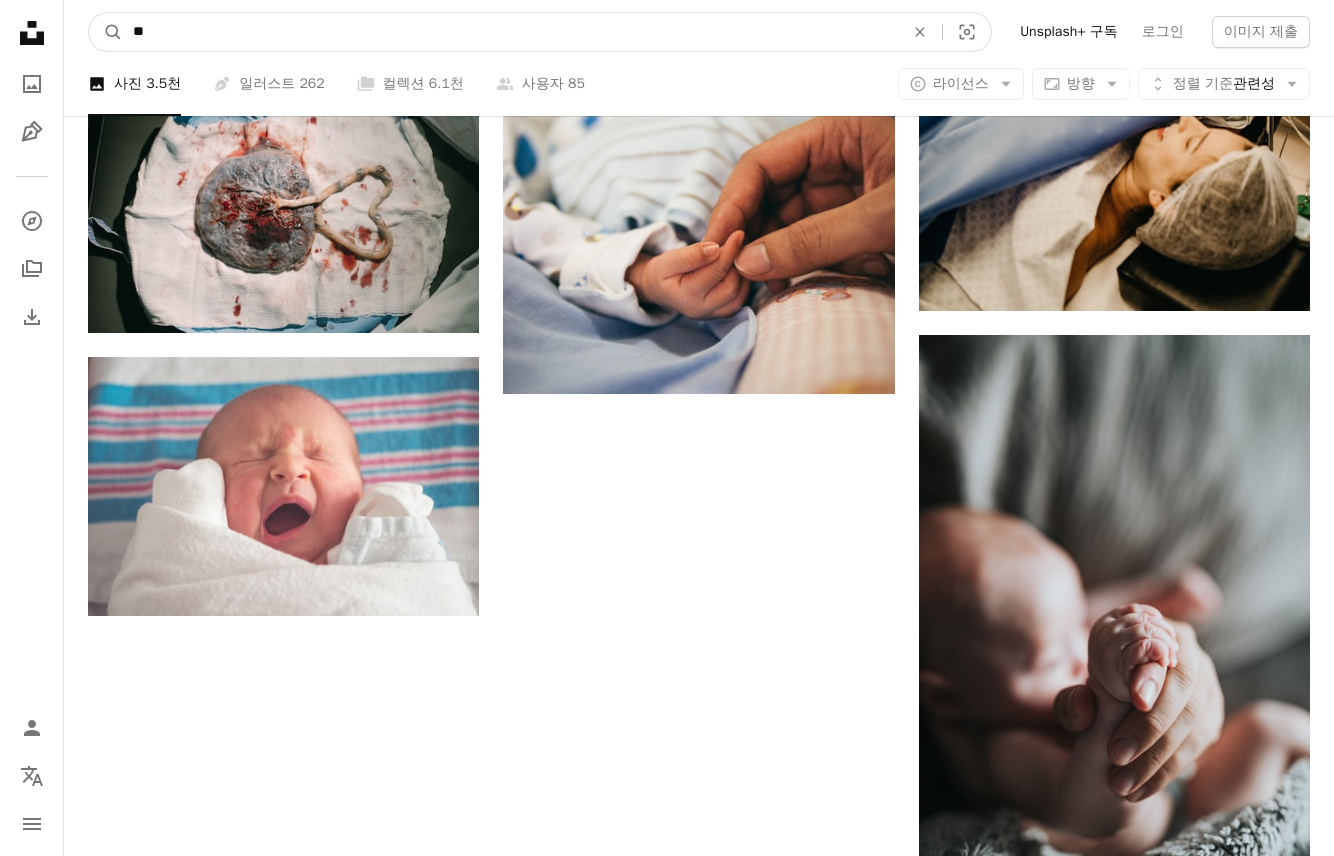 click on "Unsplash logo Unsplash 홈 A photo Pen Tool A compass A stack of folders Download Person Localization icon navigation menu A magnifying glass ** An X shape Visual search Unsplash+ 구독 로그인 이미지 제출 A photo 사진   3.5천 Pen Tool 일러스트   262 A stack of folders 컬렉션   6.1천 A group of people 사용자   85 A copyright icon © 라이선스 Arrow down Aspect ratio 방향 Arrow down Unfold 정렬 기준  관련성 Arrow down Filters 필터 탄생 Chevron right 신생아 아기 둘라 임신 임신한 출산 가정 출산 생일 Plus sign for Unsplash+ A heart A plus sign [FIRST] [LAST] Unsplash+ 용 A lock   다운로드 A heart A plus sign [FIRST] [LAST] 고용 가능 A checkmark inside of a circle Arrow pointing down Plus sign for Unsplash+ A heart A plus sign [FIRST] [LAST] Unsplash+ 용 A lock   다운로드 A heart A plus sign [FIRST] [LAST] 고용 가능 A checkmark inside of a circle Arrow pointing down A heart A plus sign [FIRST] [LAST] Arrow pointing down 용" at bounding box center [667, -126] 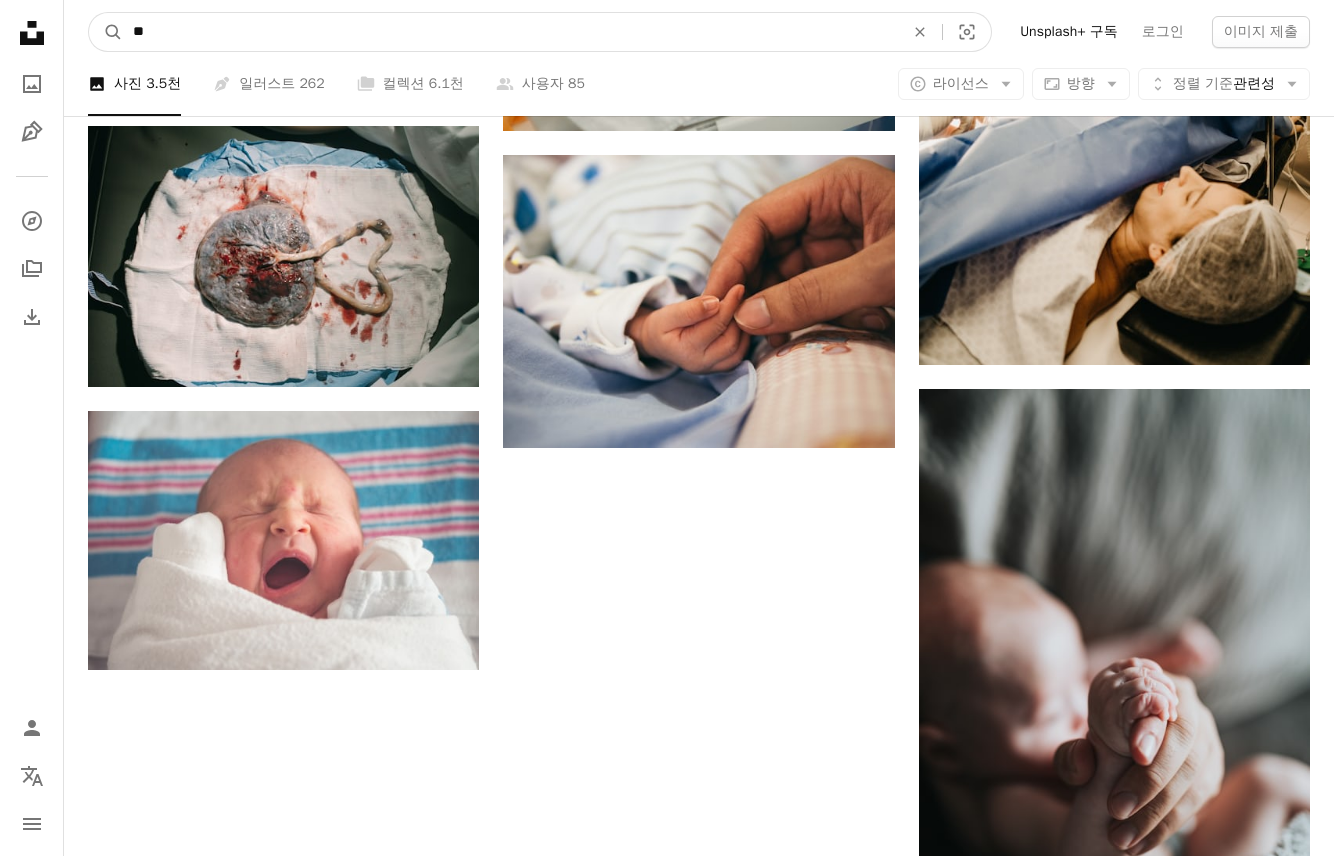 type on "**" 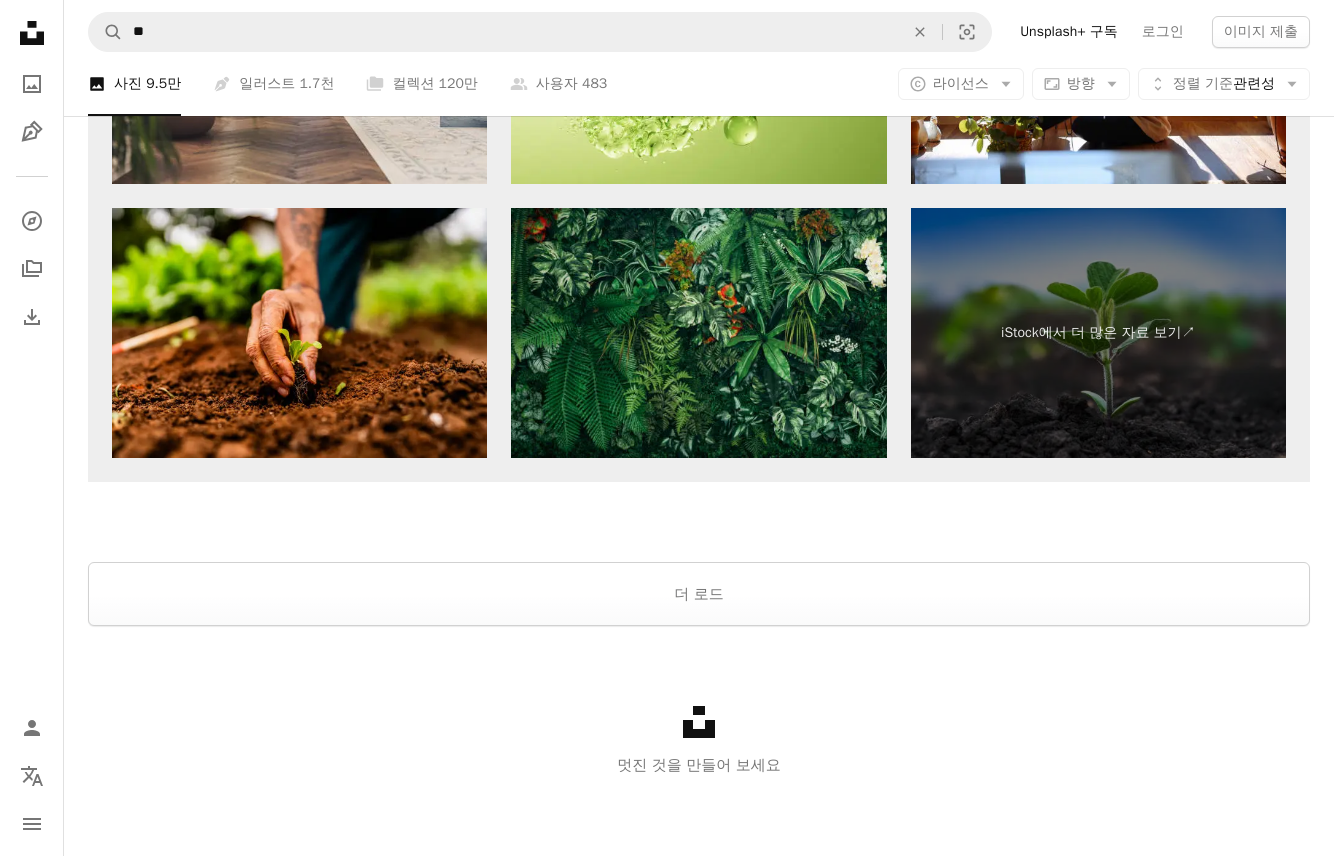 scroll, scrollTop: 4263, scrollLeft: 0, axis: vertical 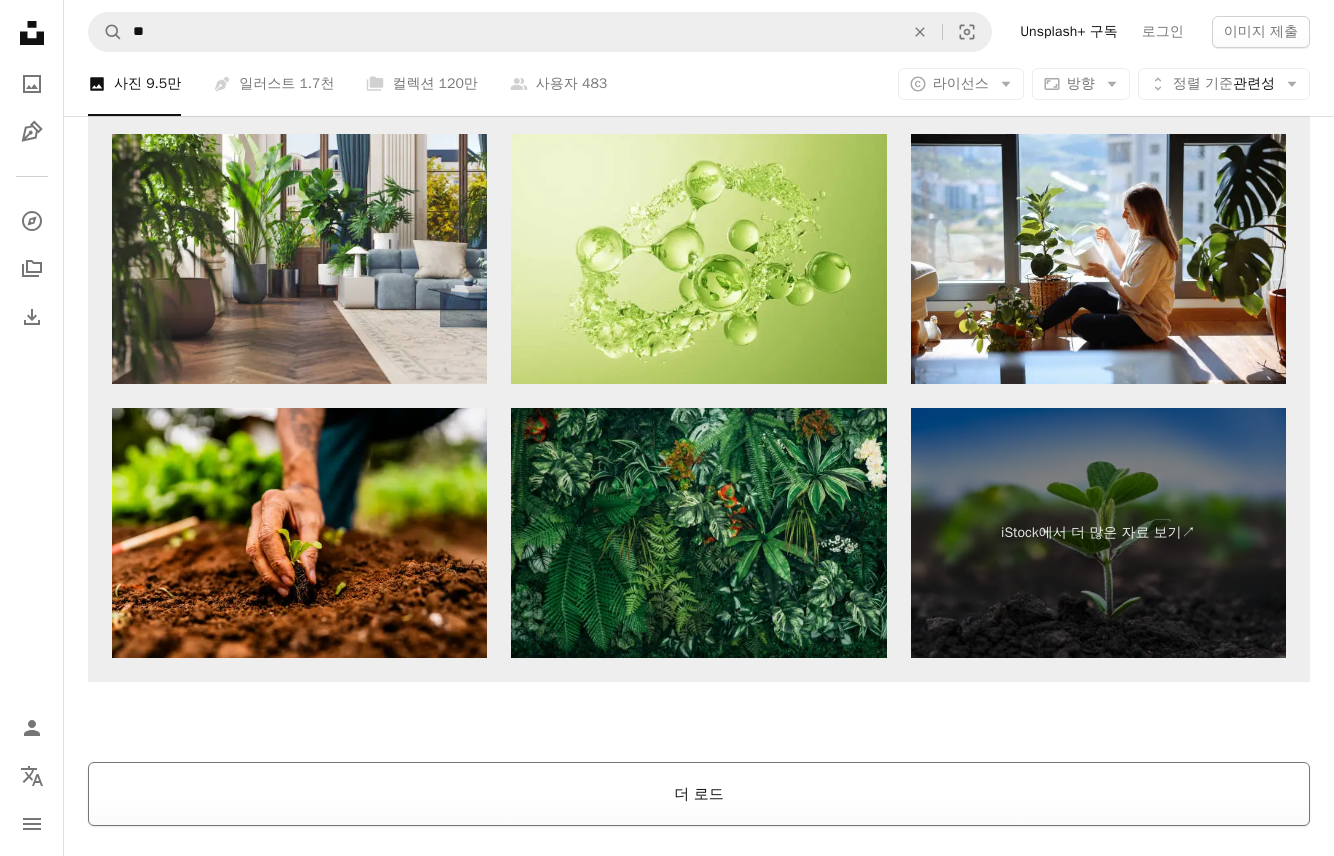 click on "더 로드" at bounding box center [699, 794] 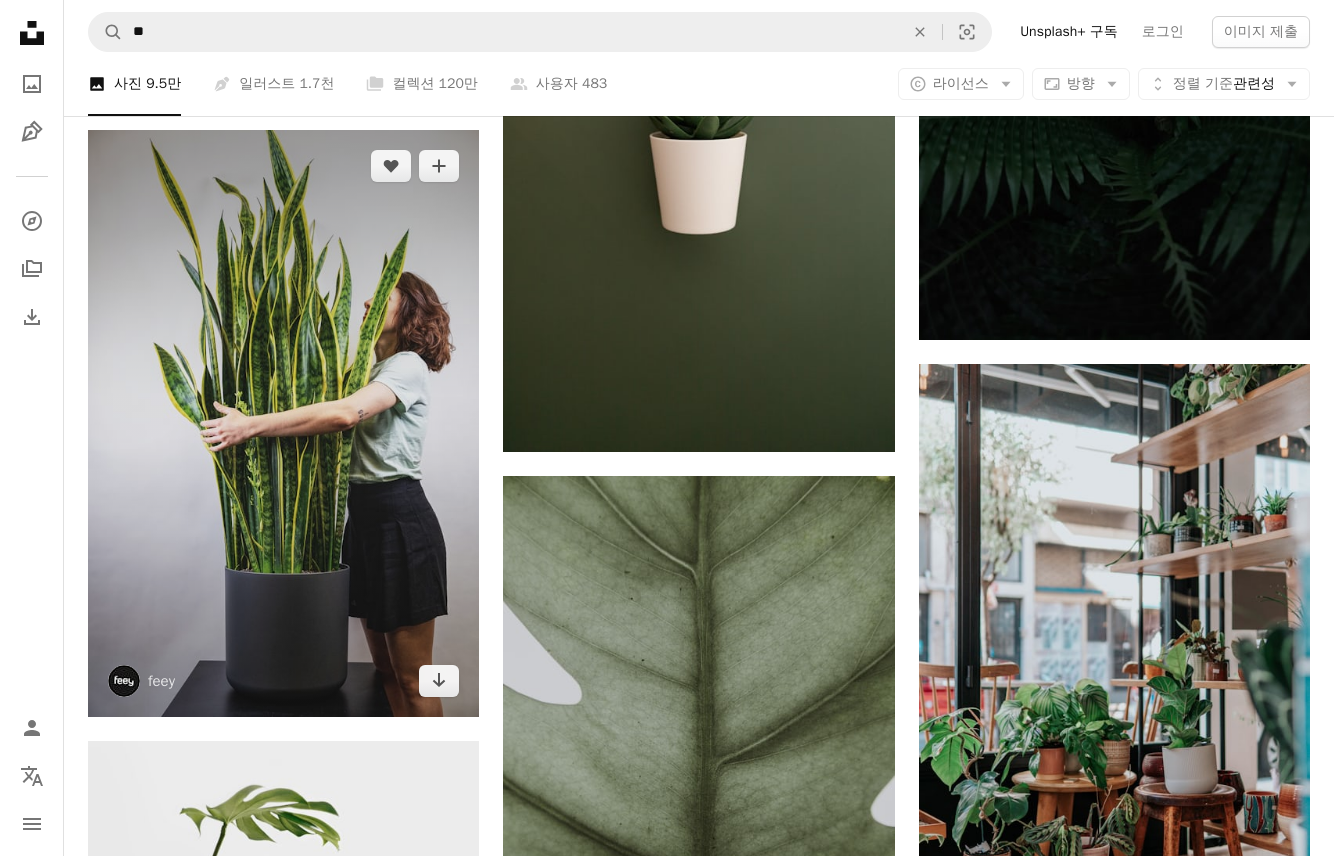 scroll, scrollTop: 18063, scrollLeft: 0, axis: vertical 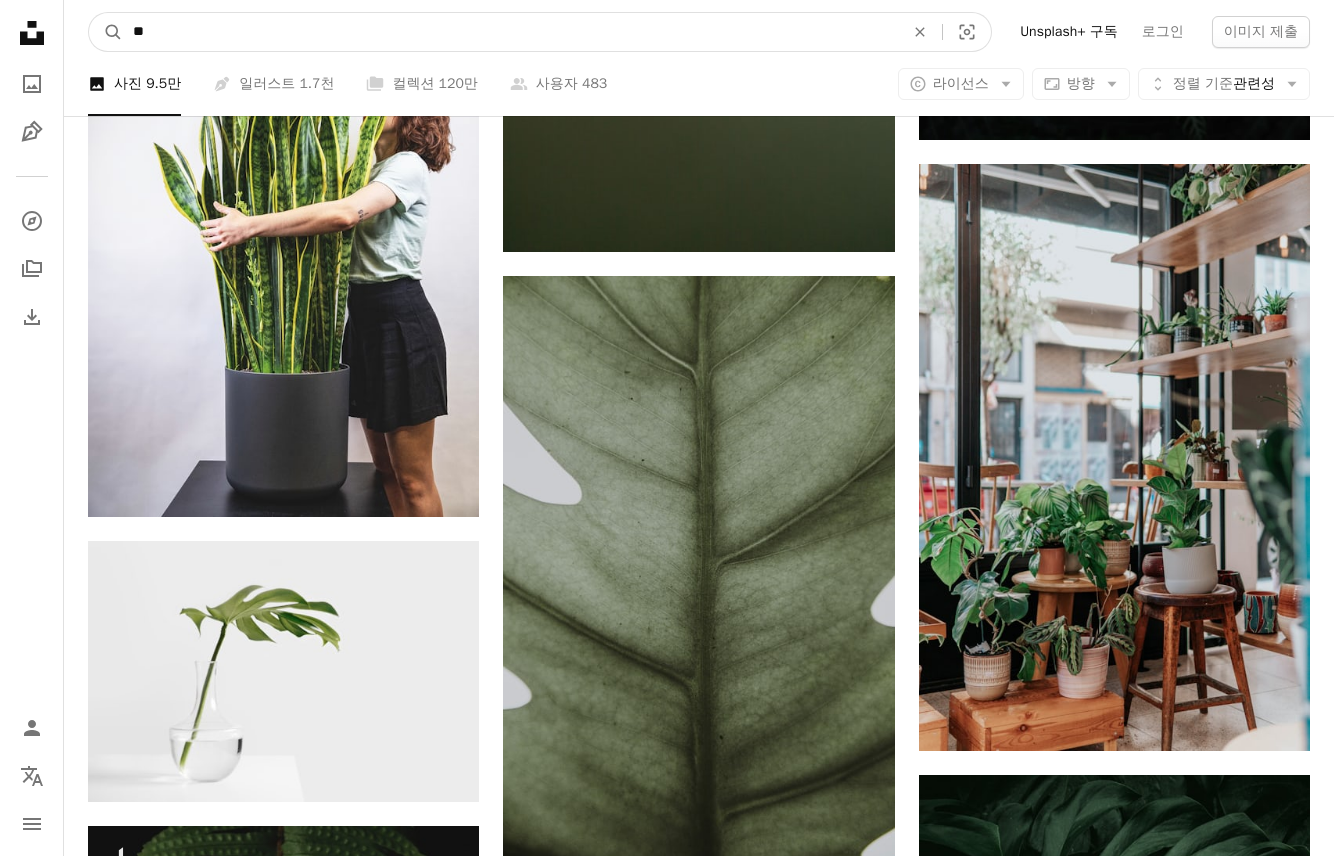 drag, startPoint x: 247, startPoint y: 34, endPoint x: -176, endPoint y: 46, distance: 423.17017 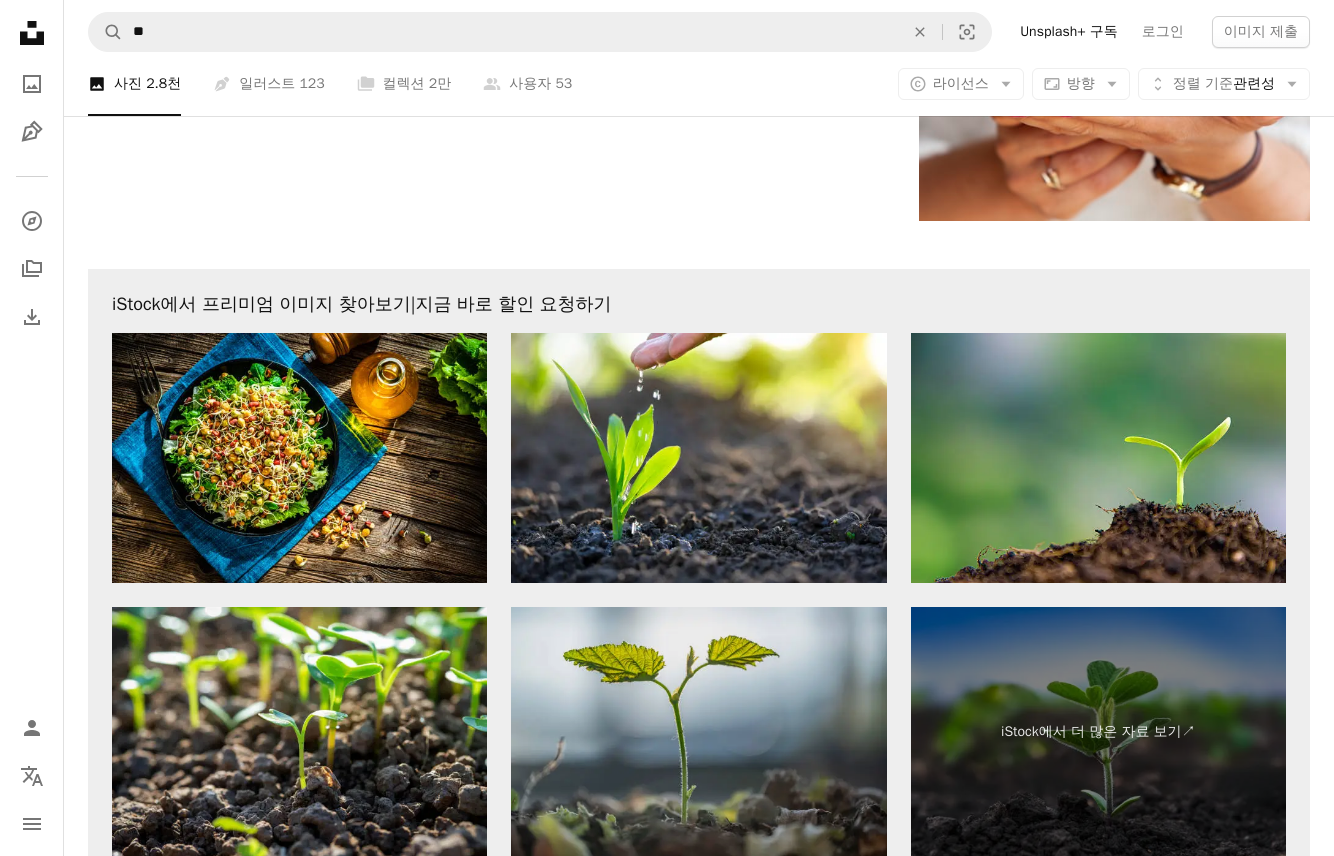scroll, scrollTop: 3599, scrollLeft: 0, axis: vertical 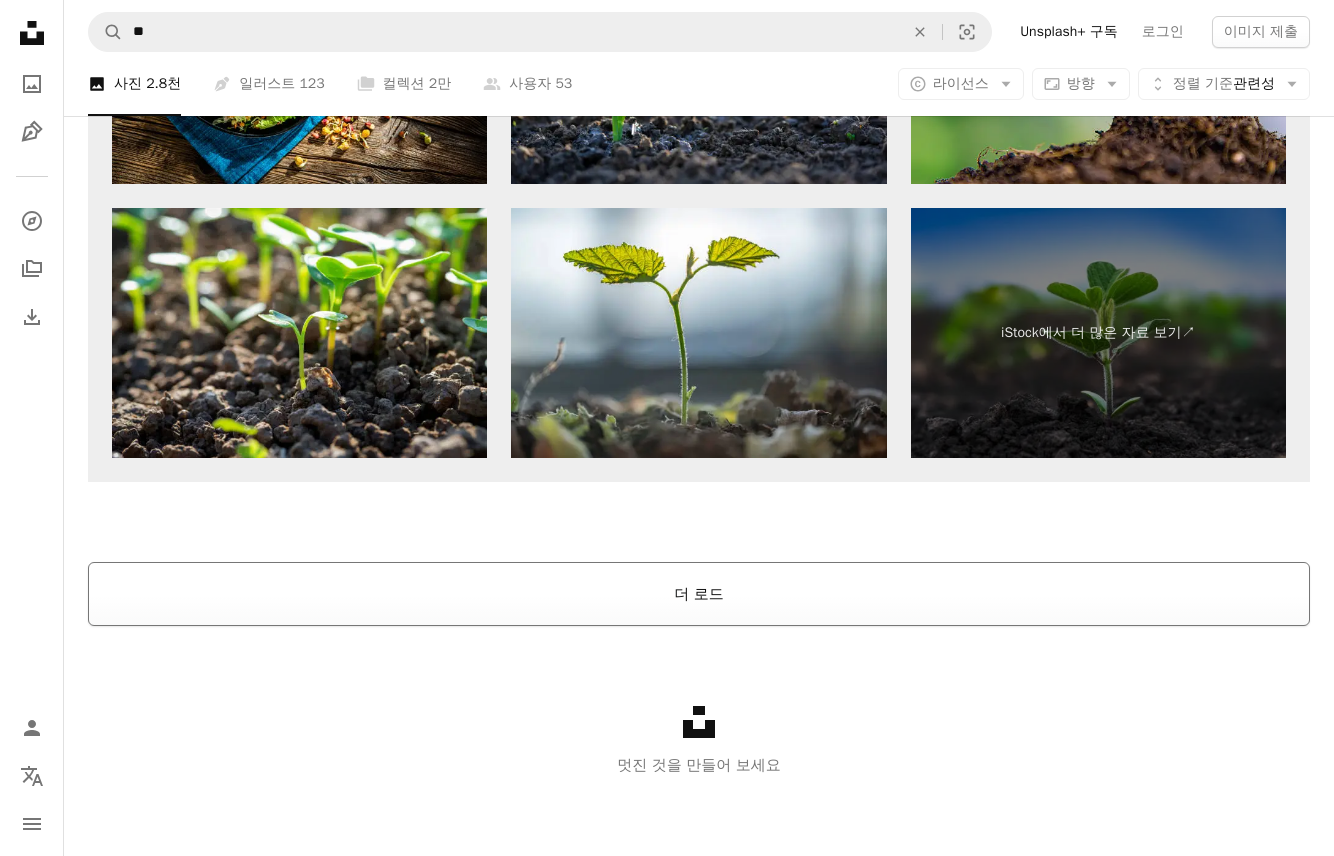 click on "더 로드" at bounding box center (699, 594) 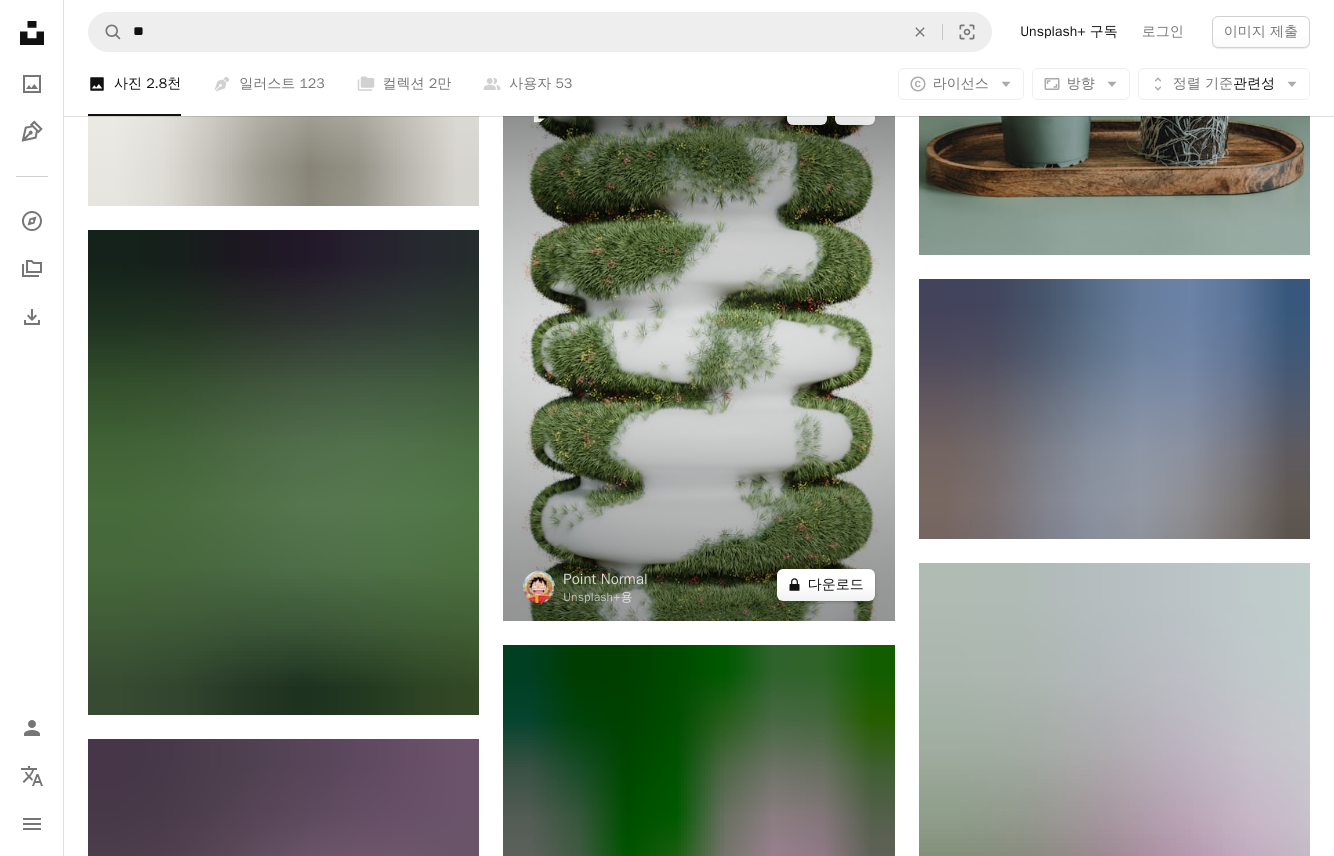 scroll, scrollTop: 41959, scrollLeft: 0, axis: vertical 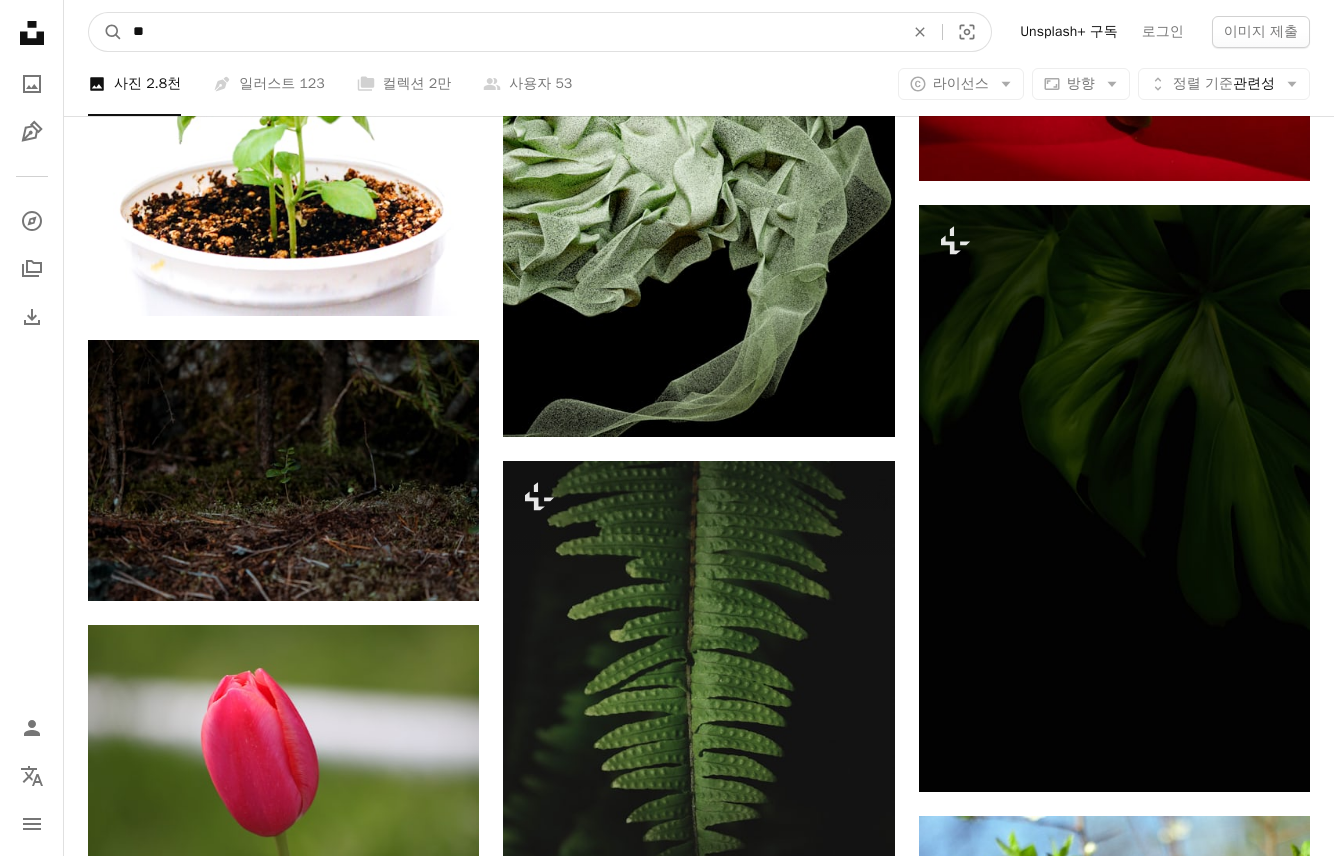 click on "**" at bounding box center (510, 32) 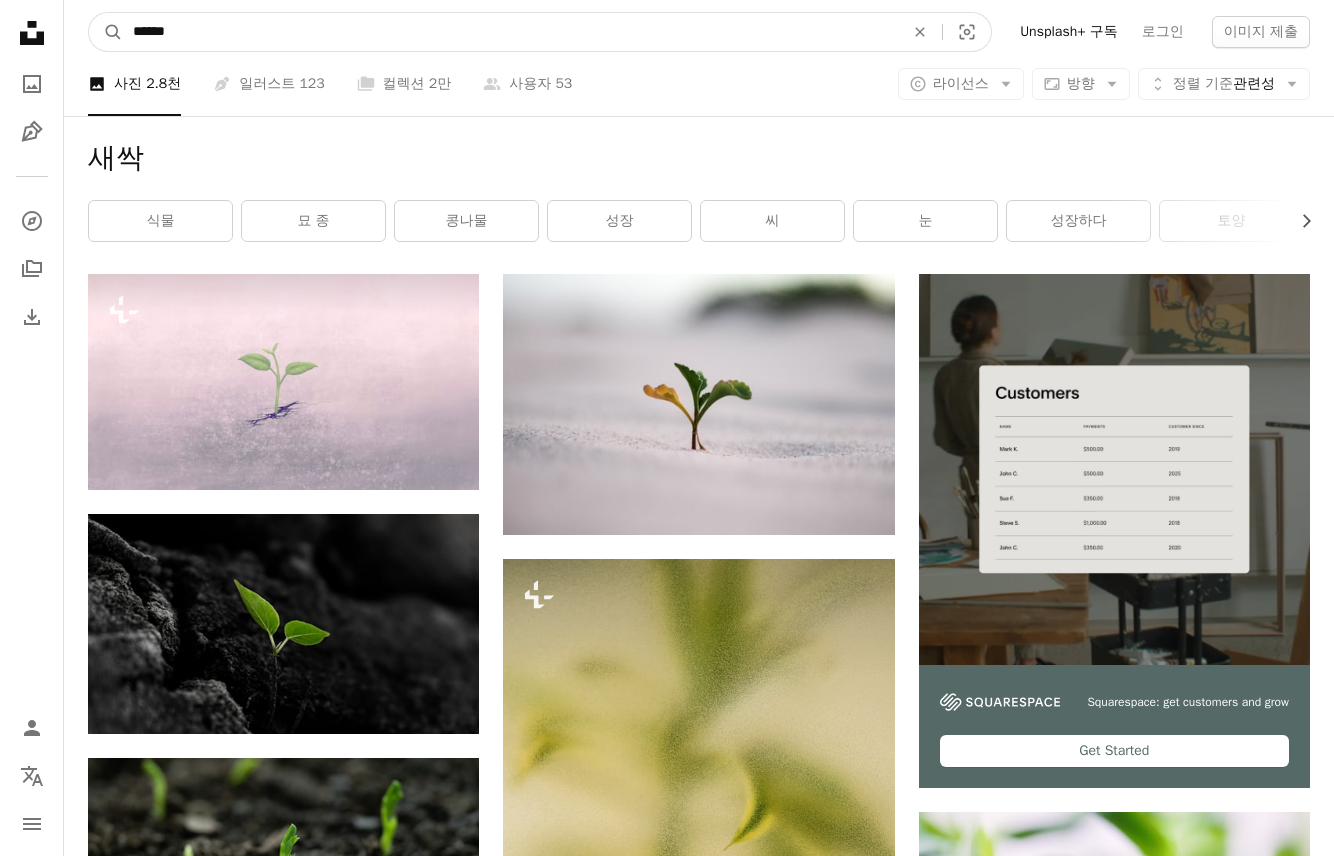 type on "******" 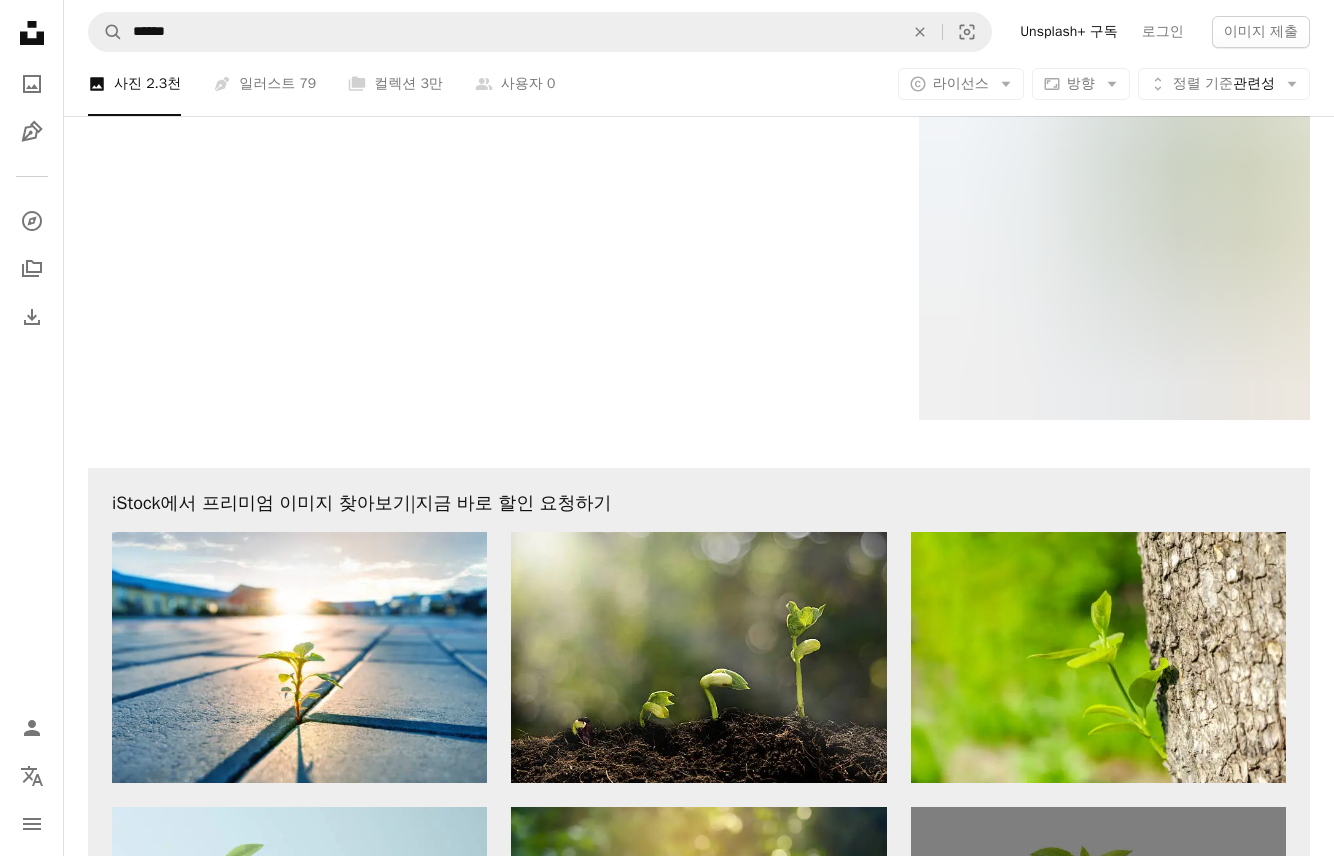 scroll, scrollTop: 4500, scrollLeft: 0, axis: vertical 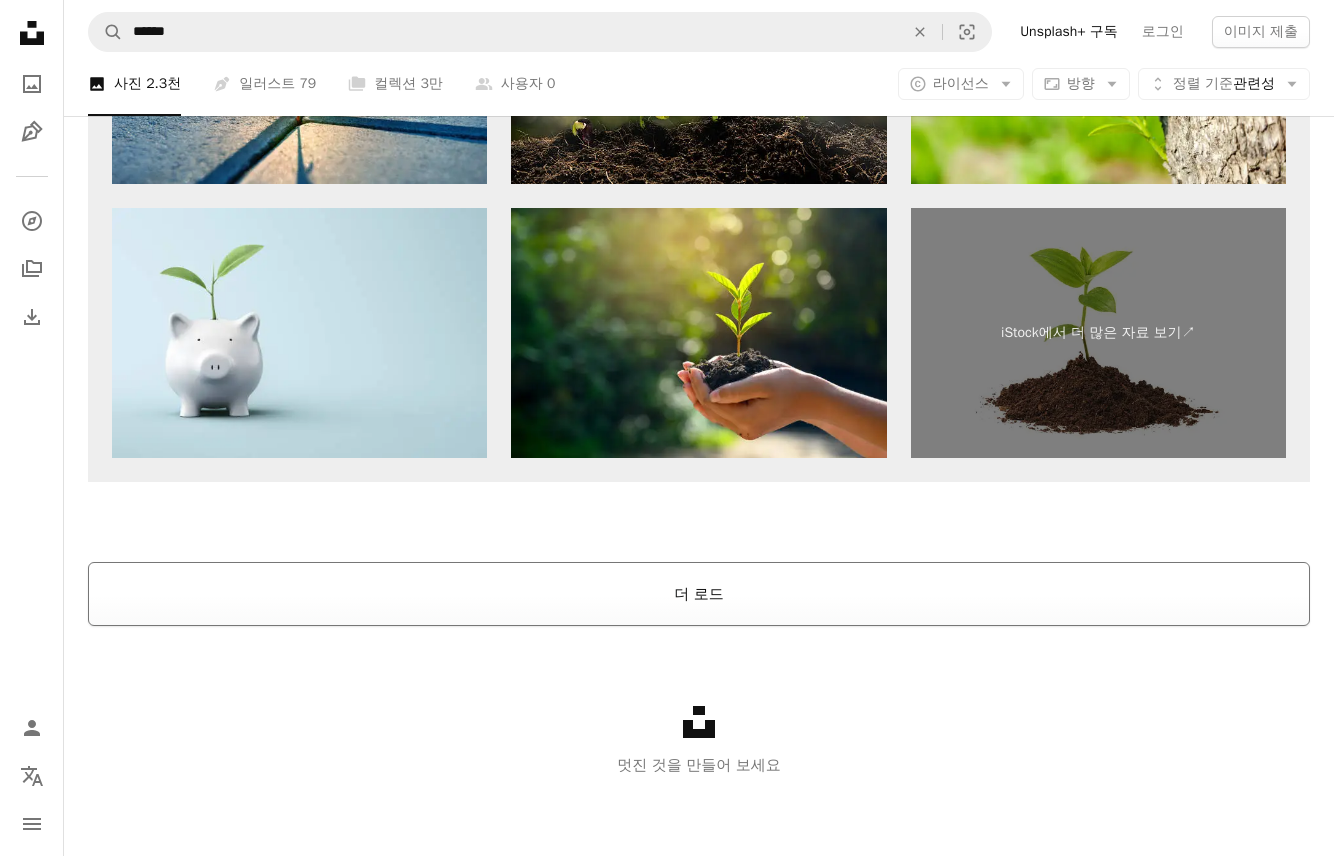 click on "더 로드" at bounding box center (699, 594) 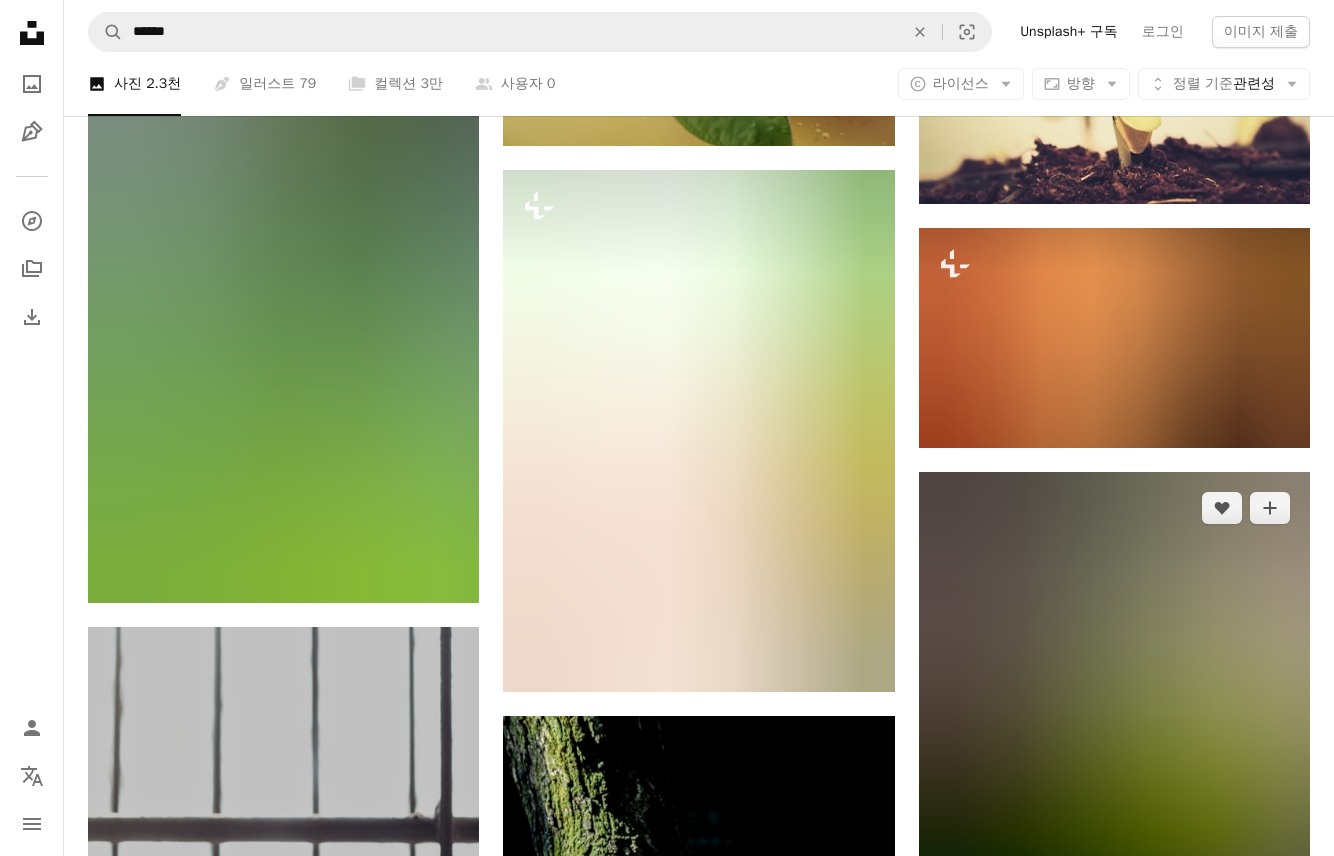 scroll, scrollTop: 49258, scrollLeft: 0, axis: vertical 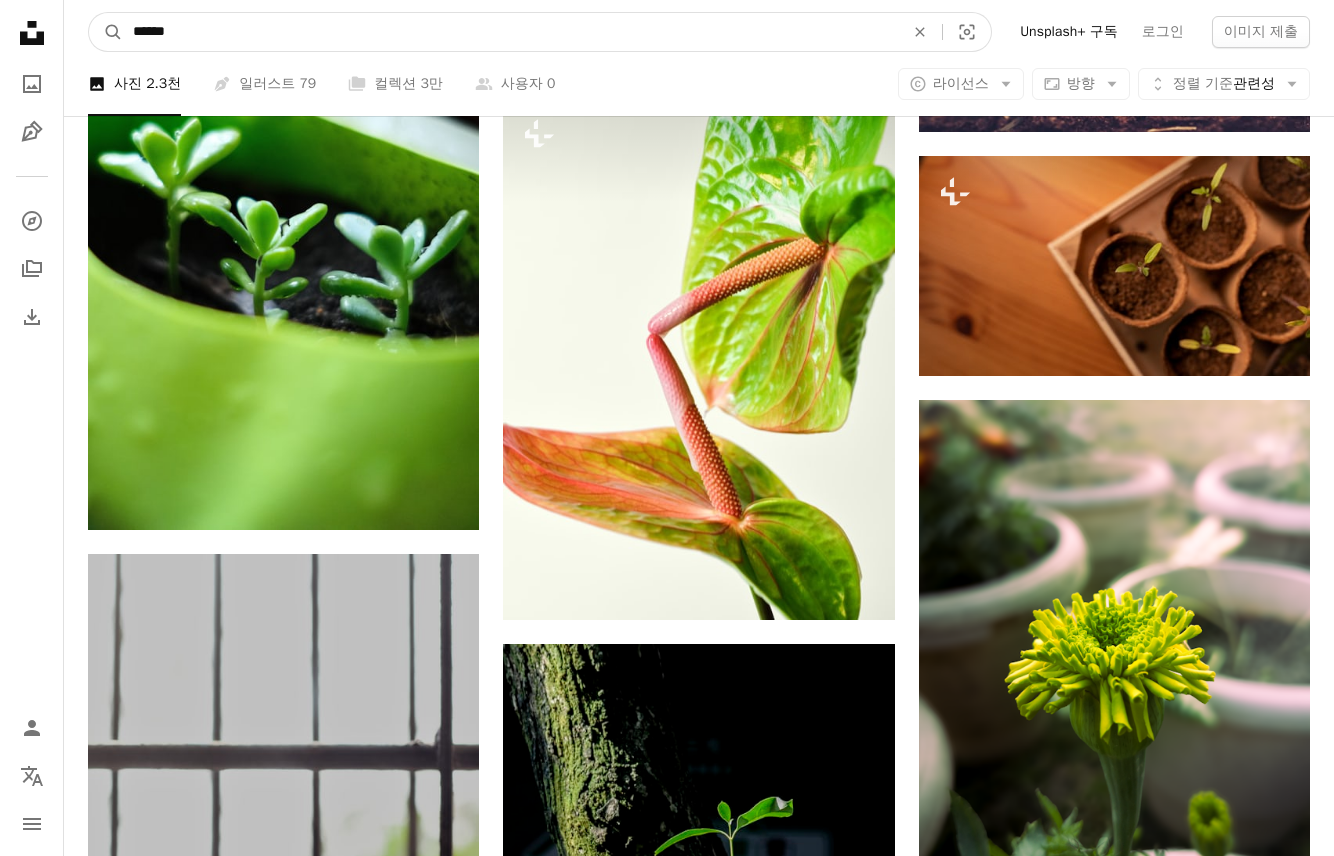 drag, startPoint x: 305, startPoint y: 21, endPoint x: -451, endPoint y: -25, distance: 757.3982 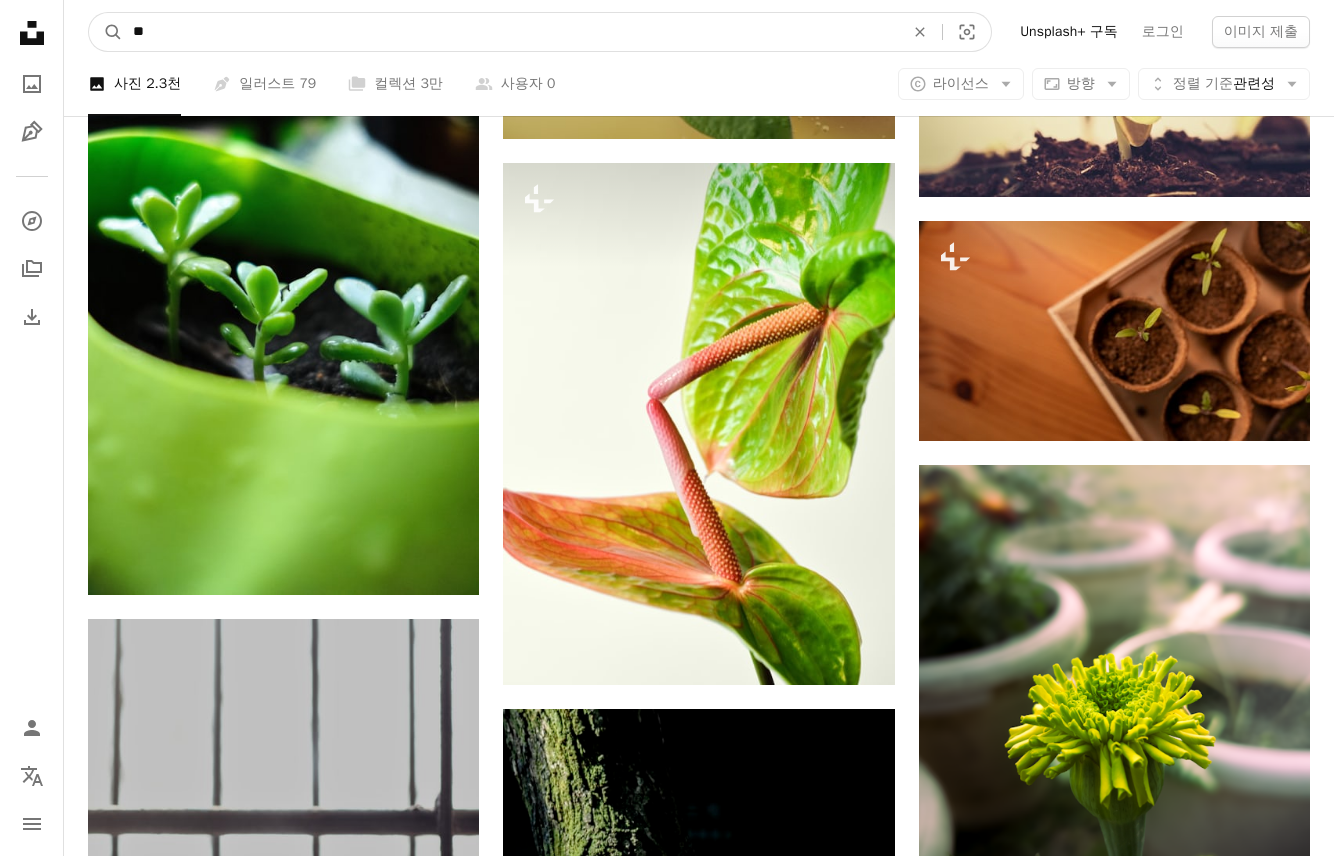 type on "**" 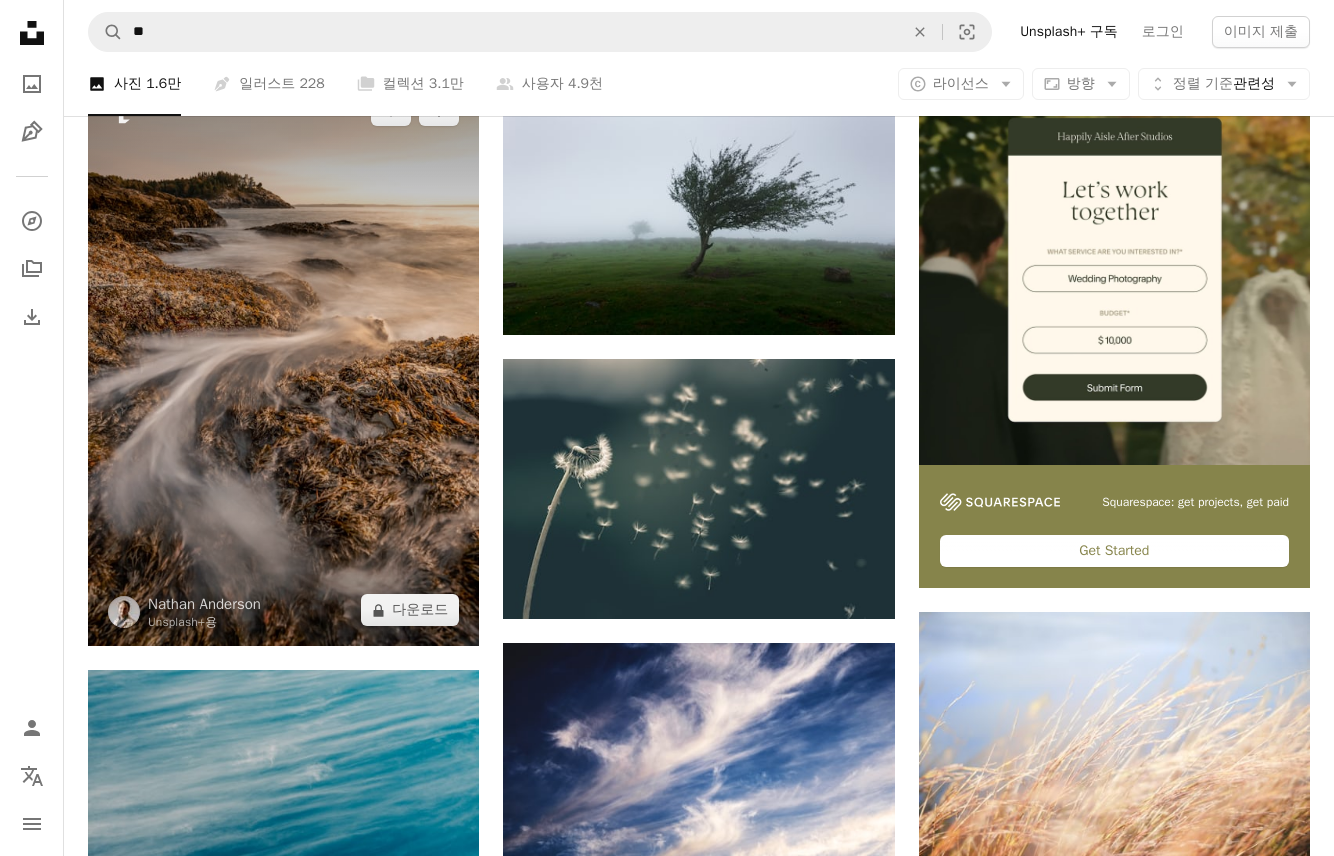 scroll, scrollTop: 0, scrollLeft: 0, axis: both 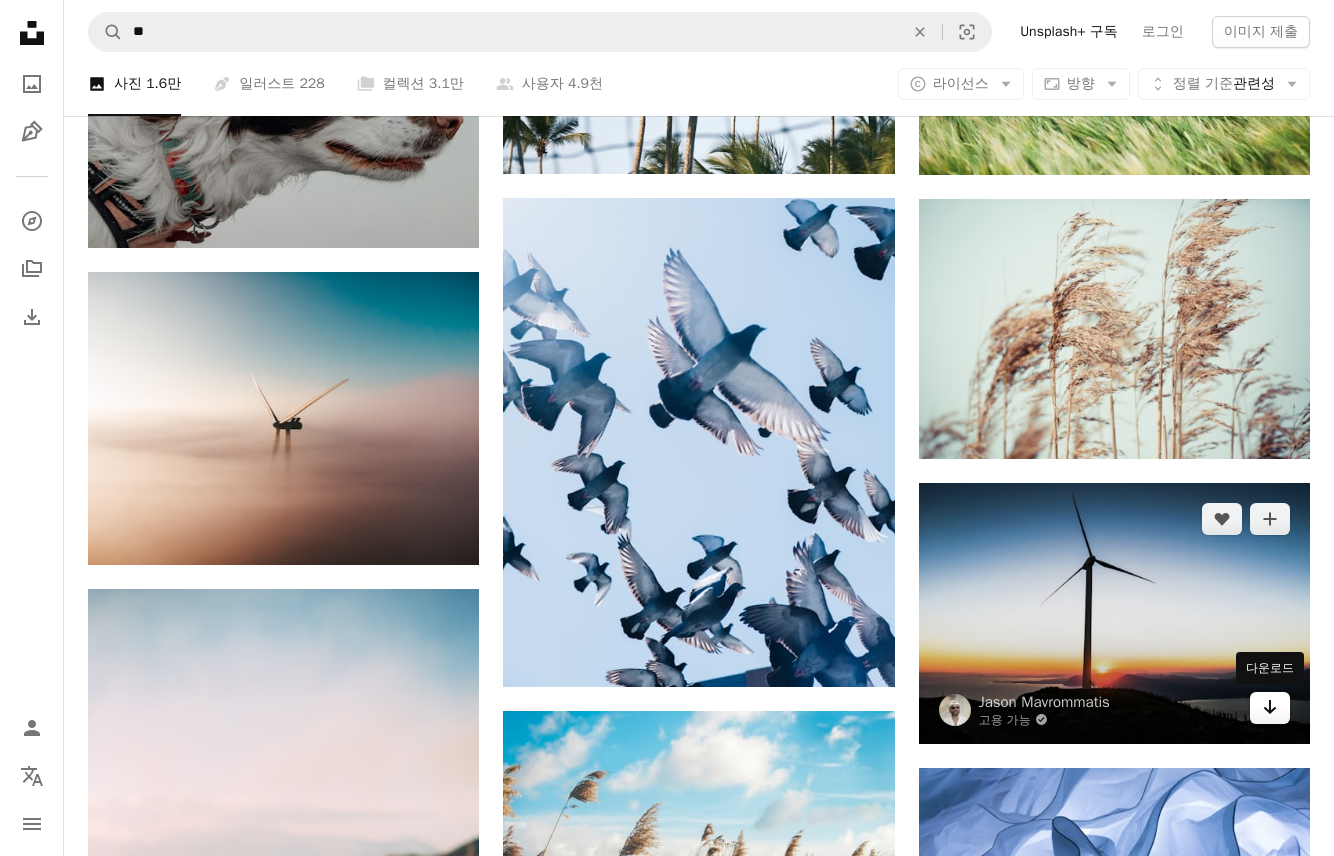 click on "Arrow pointing down" 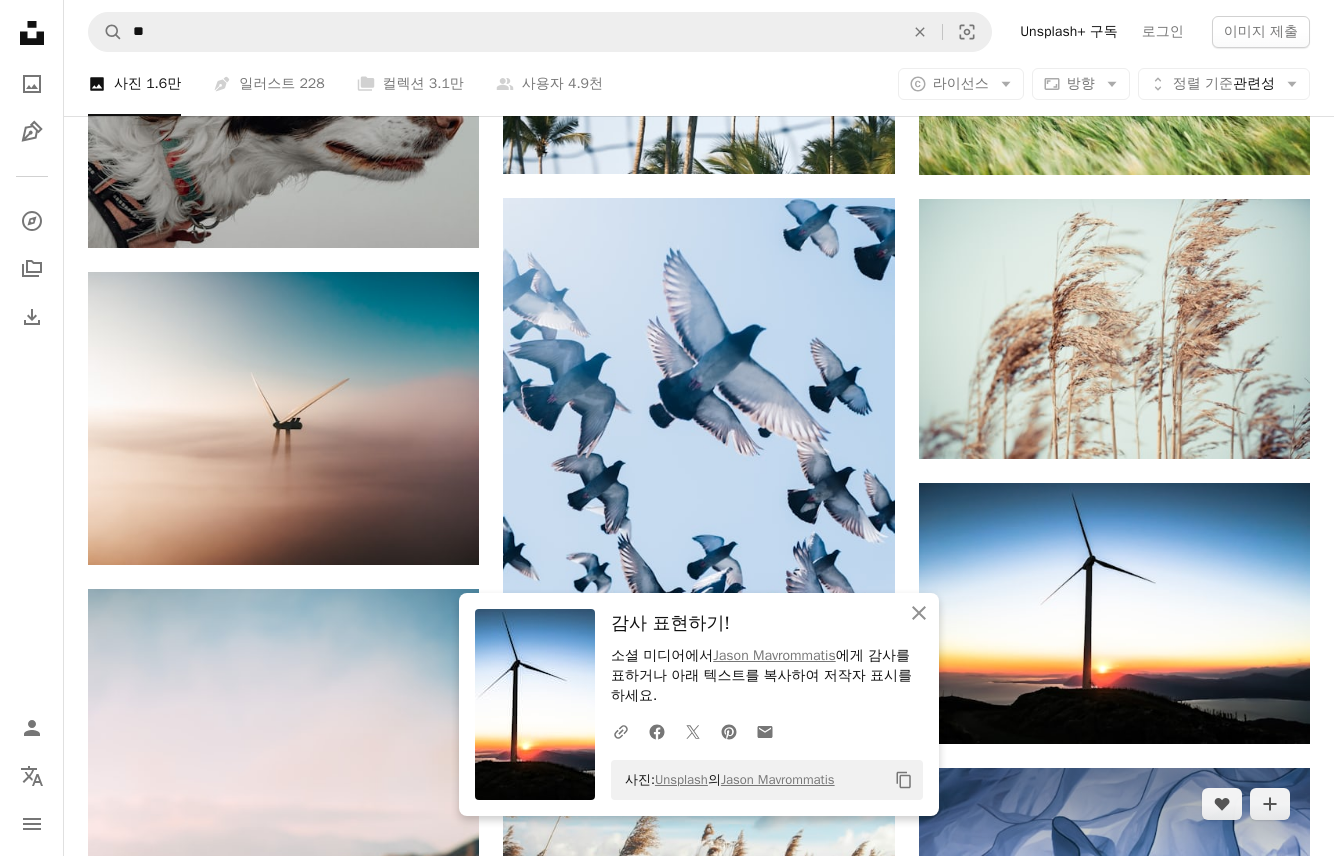 scroll, scrollTop: 1800, scrollLeft: 0, axis: vertical 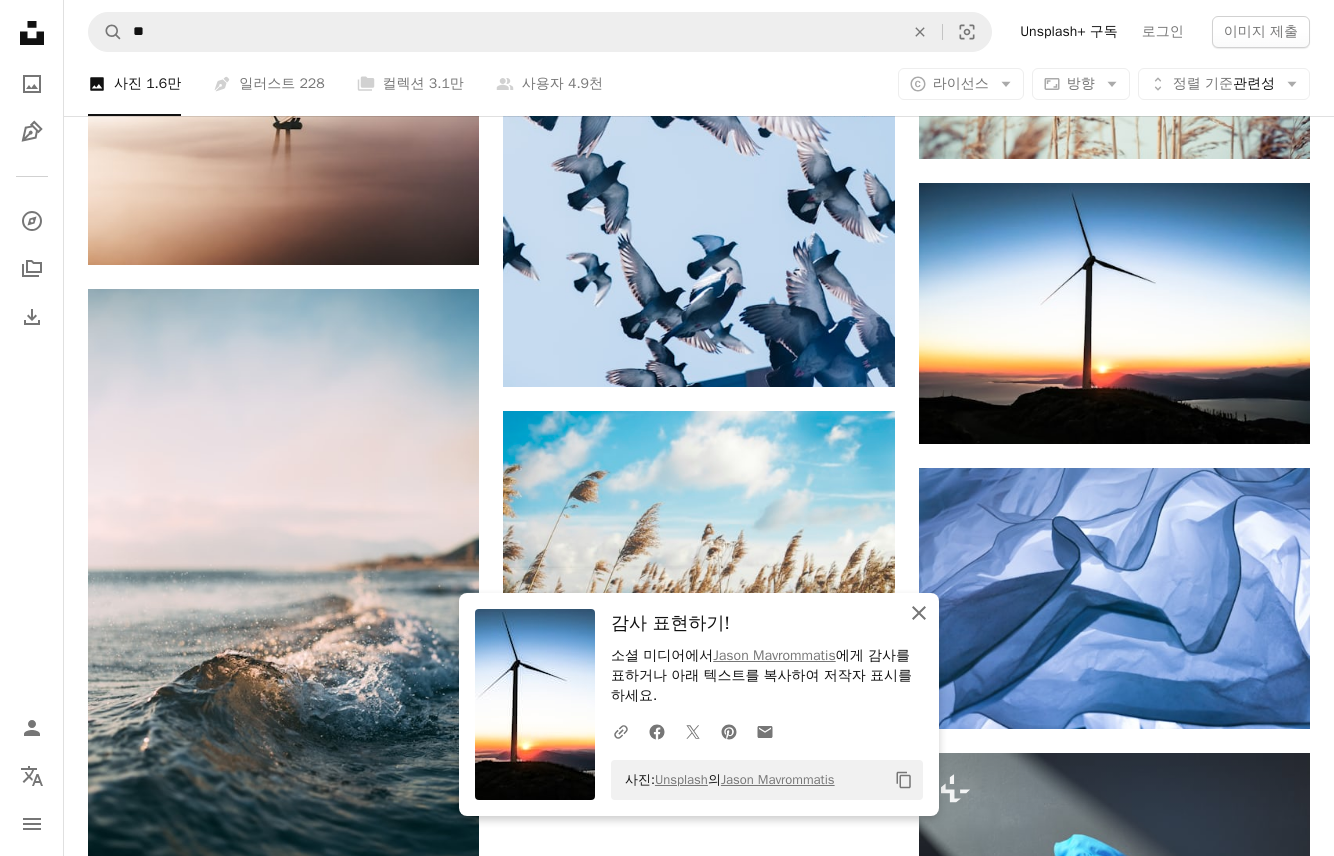 click on "An X shape" 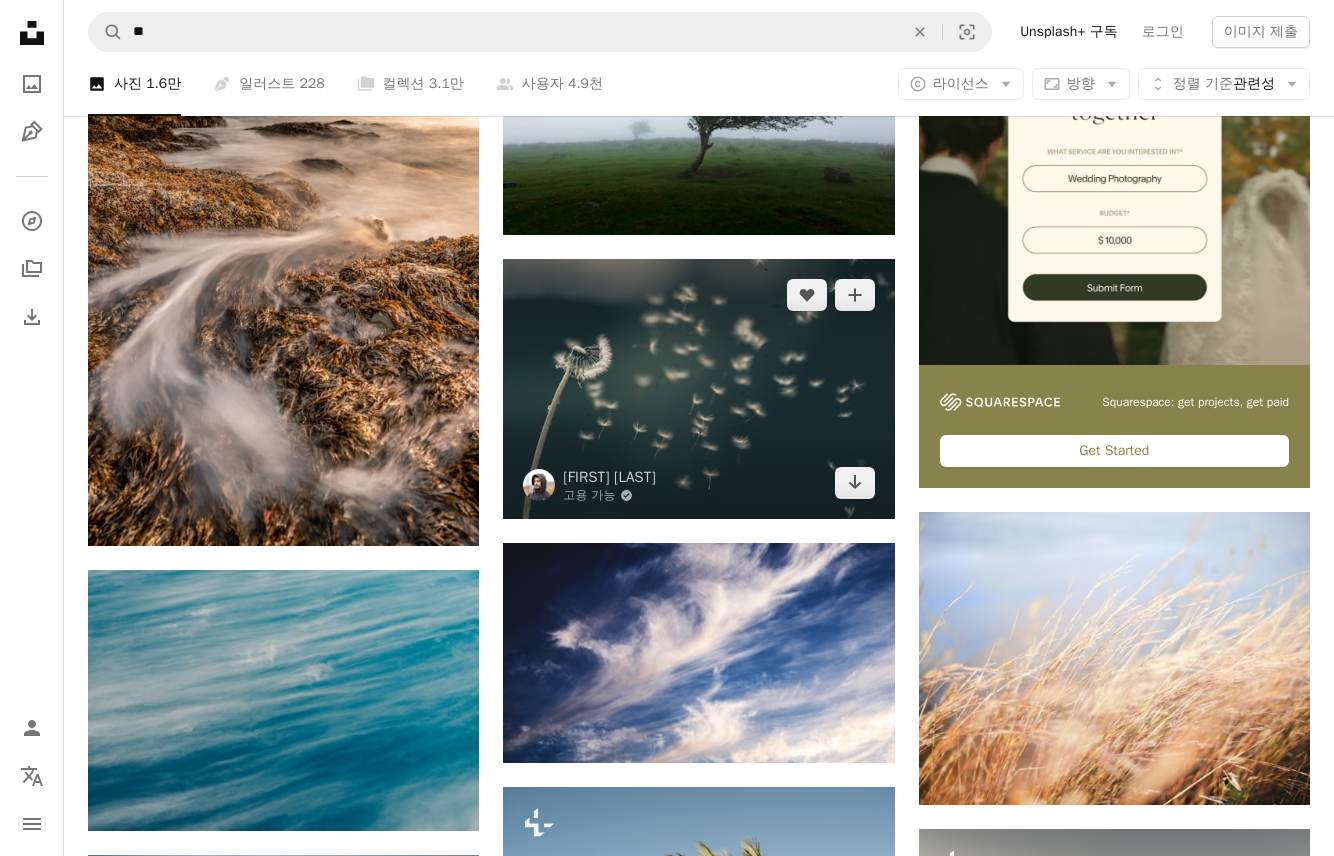scroll, scrollTop: 0, scrollLeft: 0, axis: both 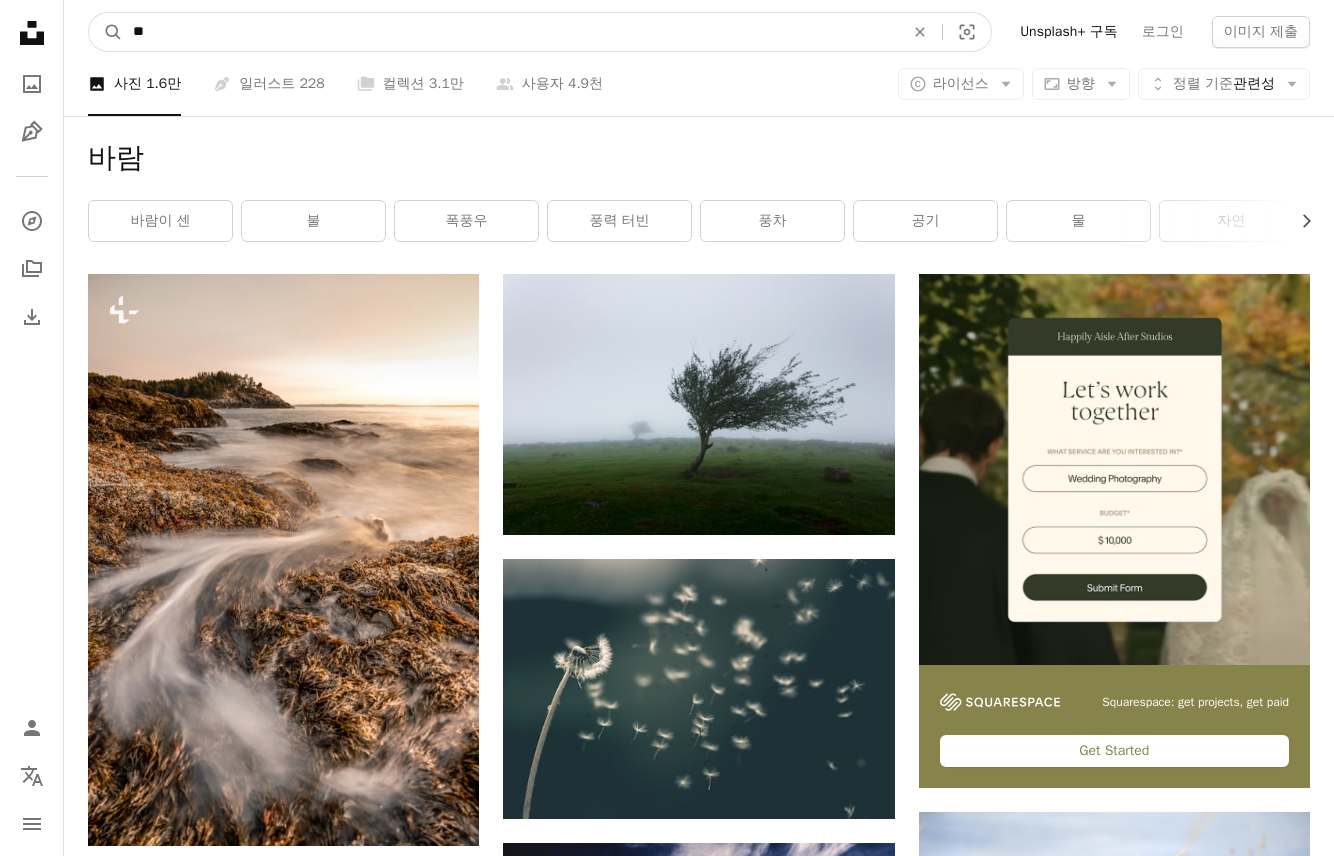 drag, startPoint x: 218, startPoint y: 29, endPoint x: -4, endPoint y: 38, distance: 222.18236 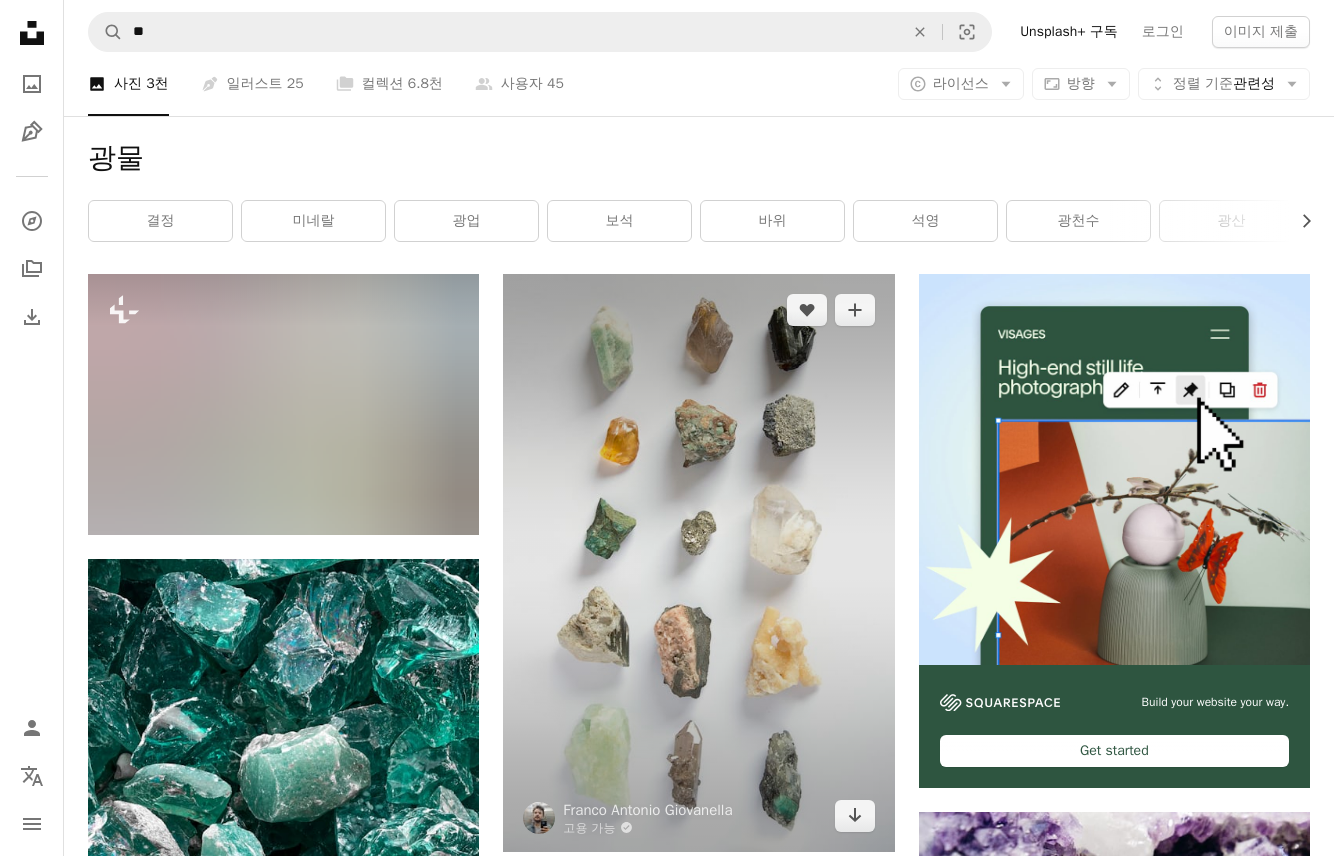 scroll, scrollTop: 100, scrollLeft: 0, axis: vertical 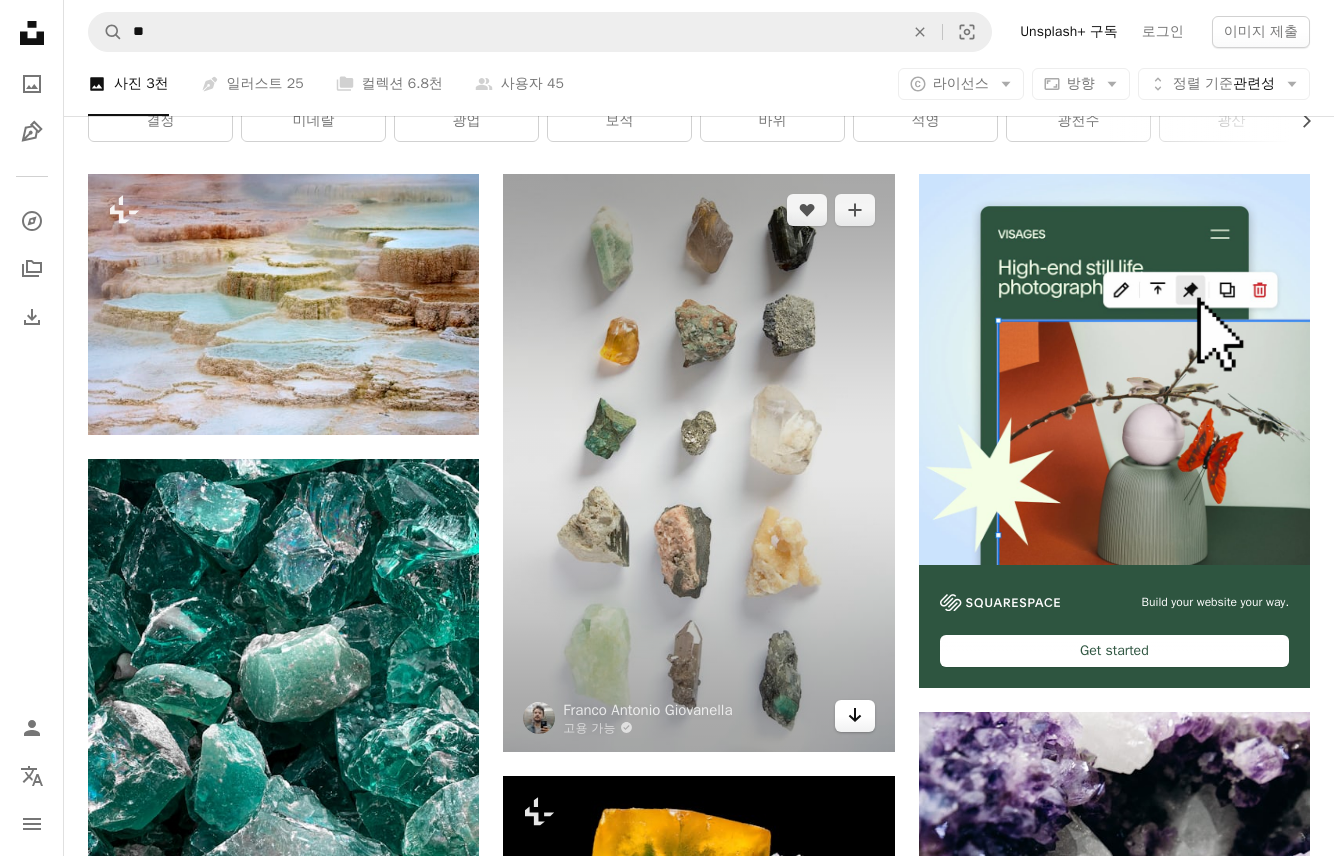 click 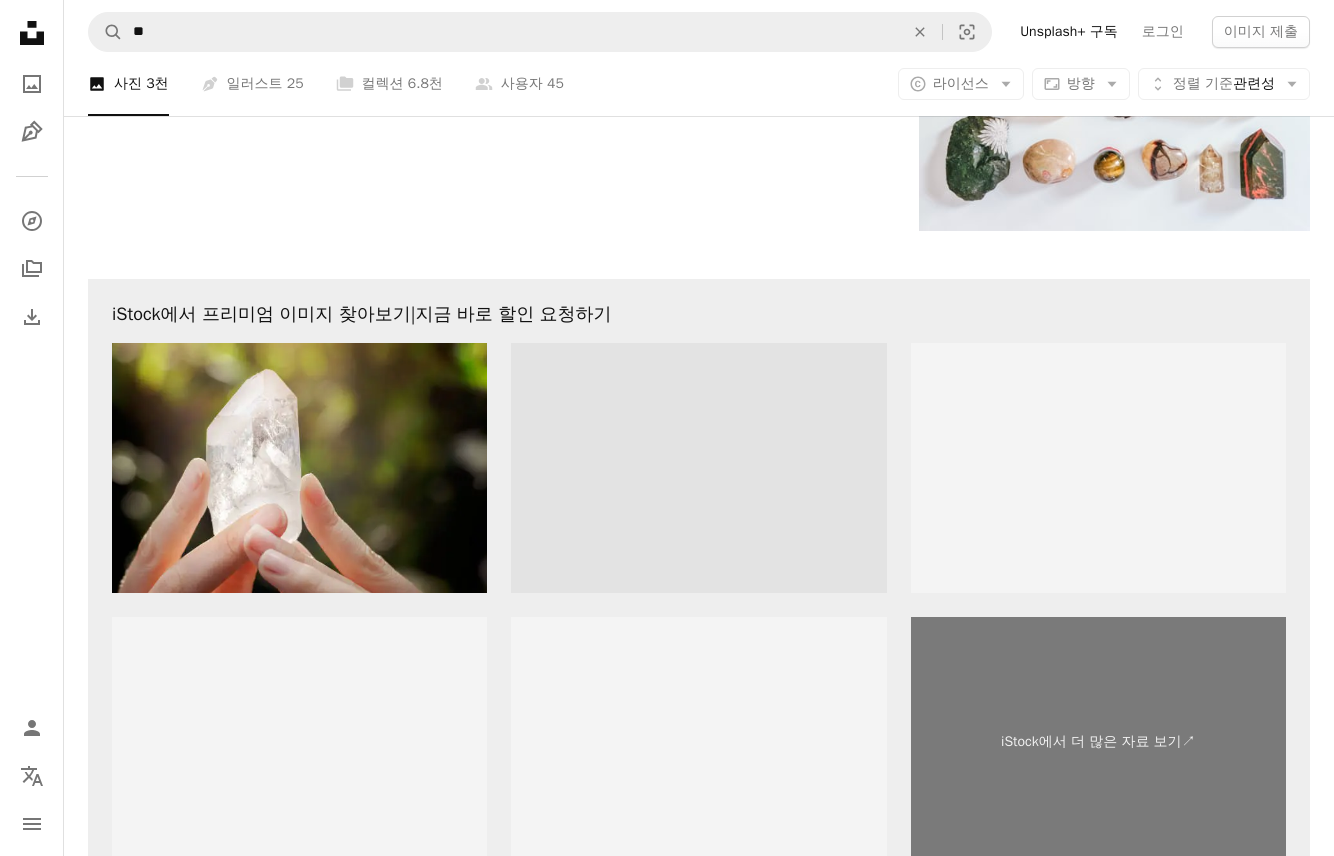 scroll, scrollTop: 3600, scrollLeft: 0, axis: vertical 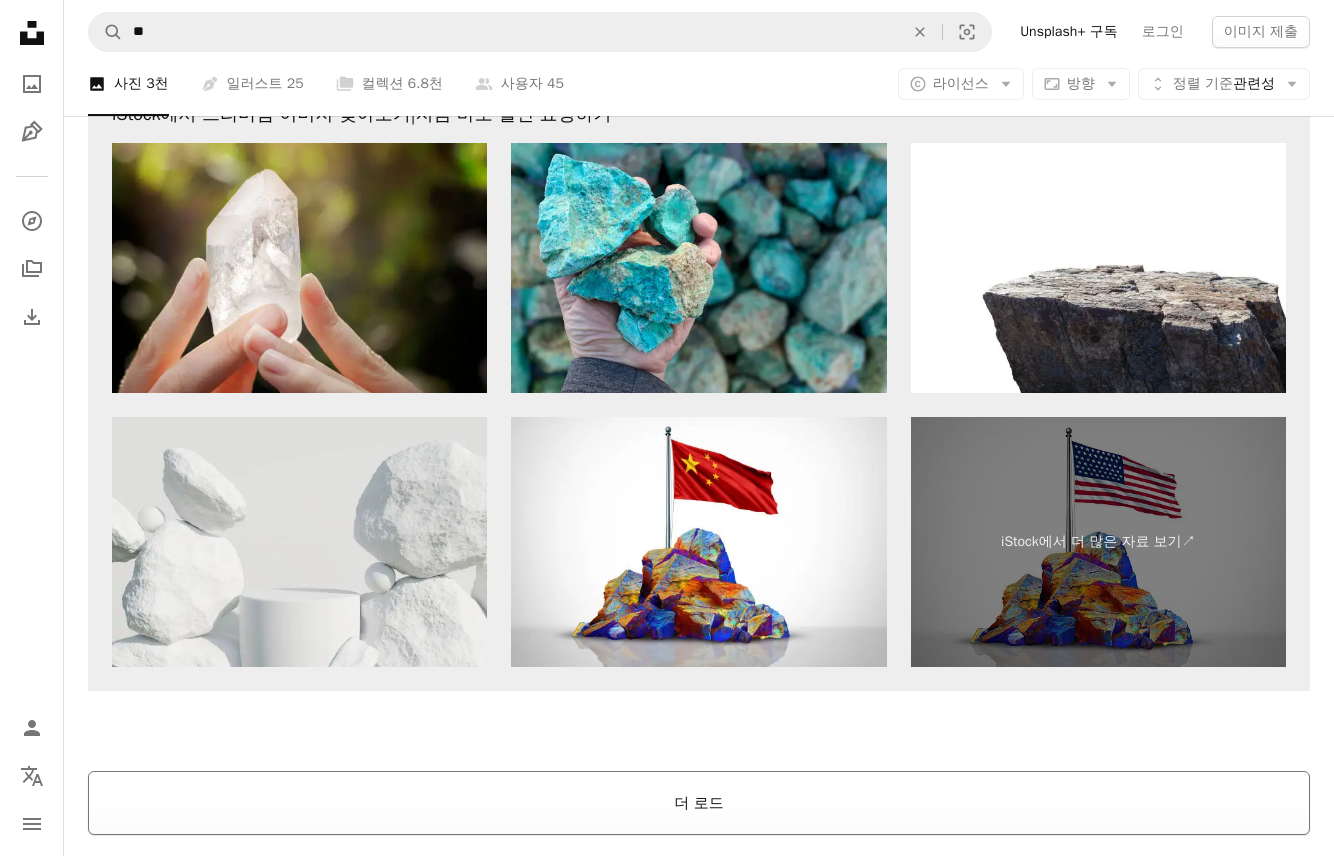 click on "더 로드" at bounding box center (699, 803) 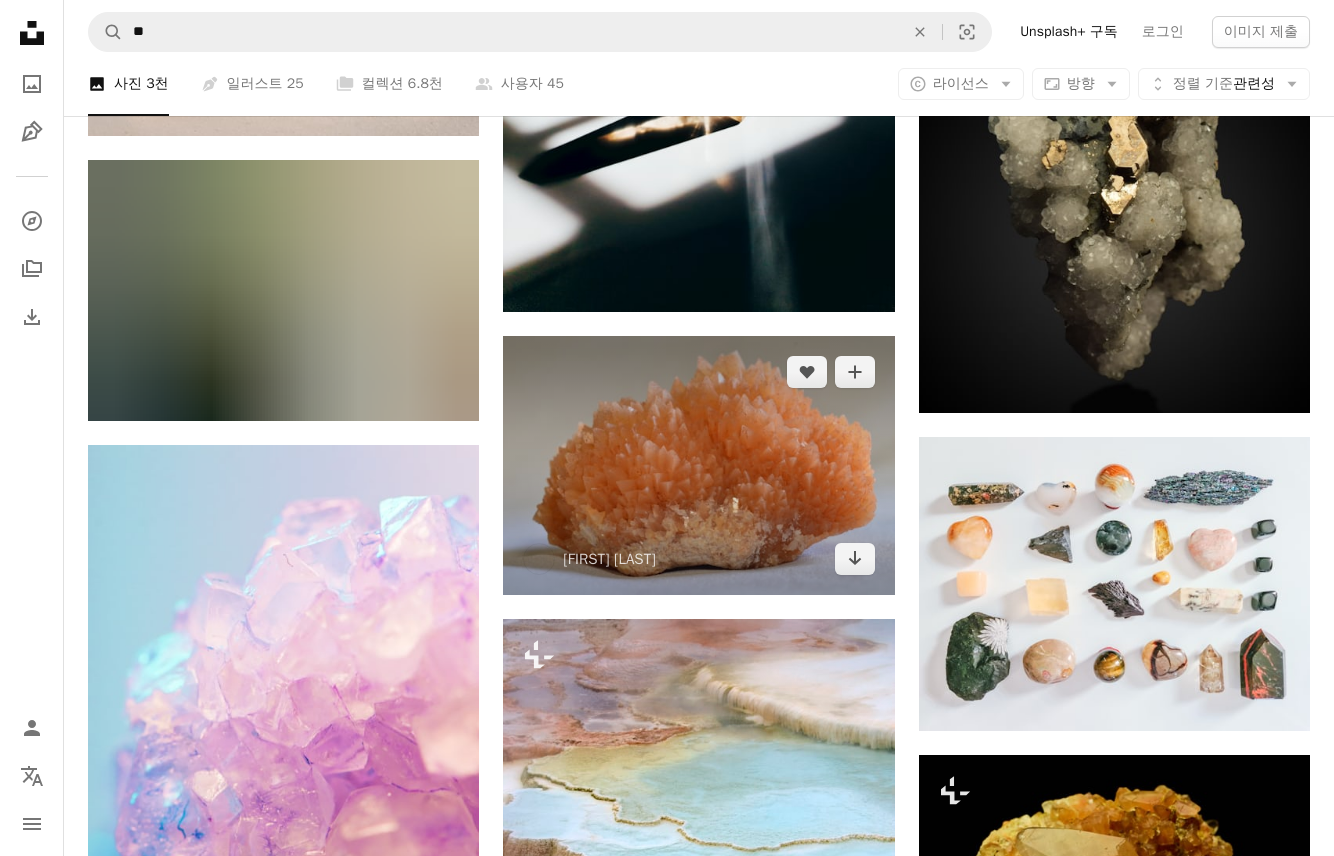 scroll, scrollTop: 3000, scrollLeft: 0, axis: vertical 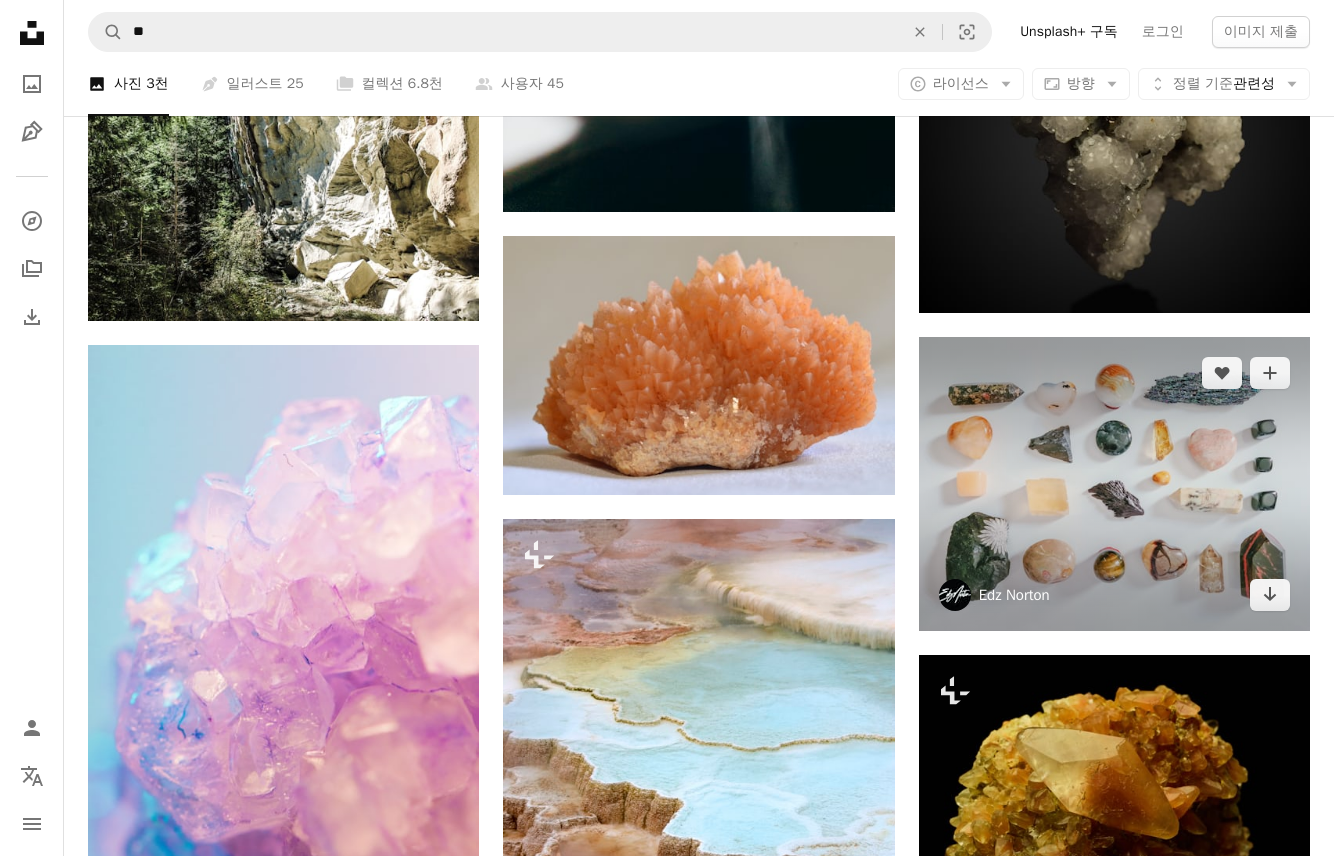 drag, startPoint x: 948, startPoint y: 636, endPoint x: 921, endPoint y: 643, distance: 27.89265 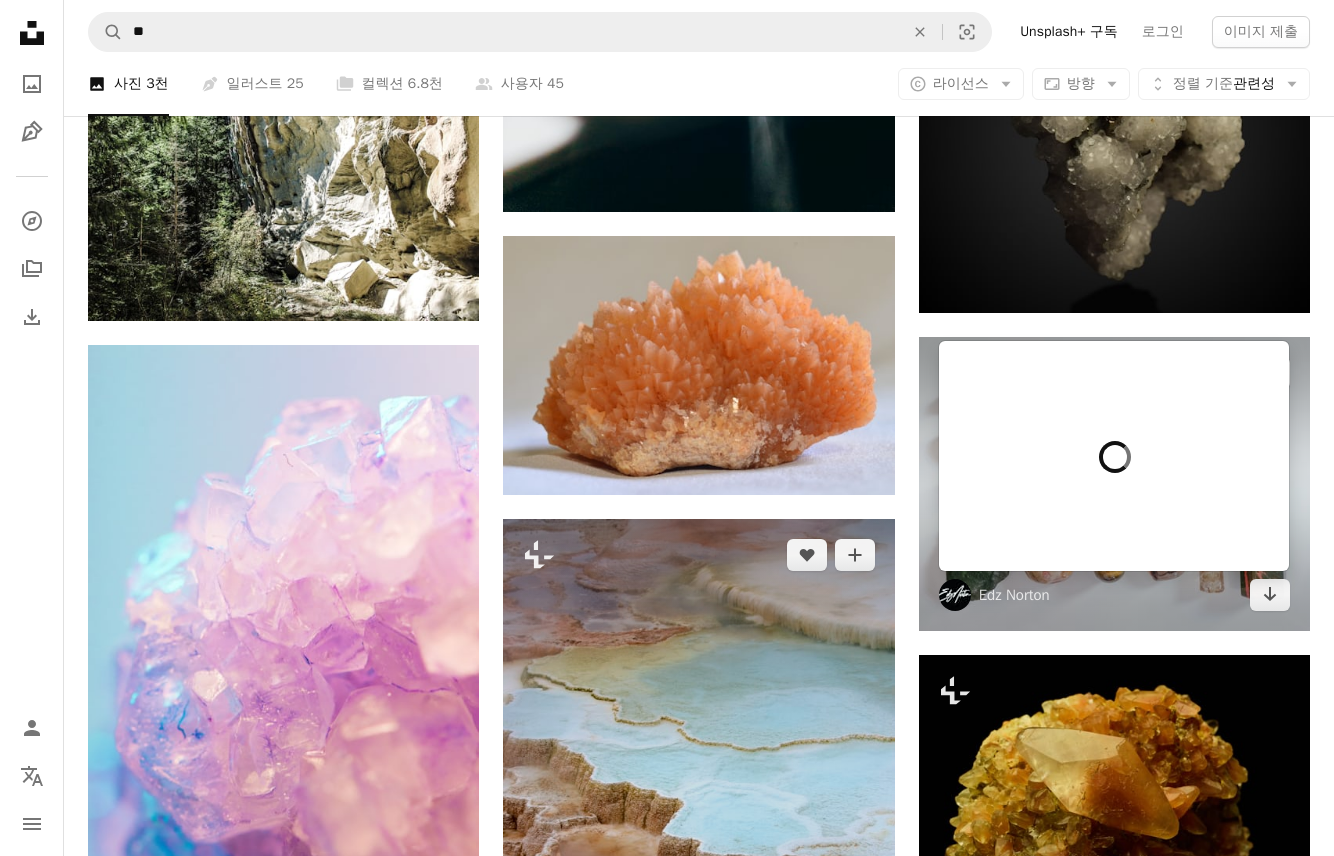 drag, startPoint x: 921, startPoint y: 643, endPoint x: 642, endPoint y: 587, distance: 284.56458 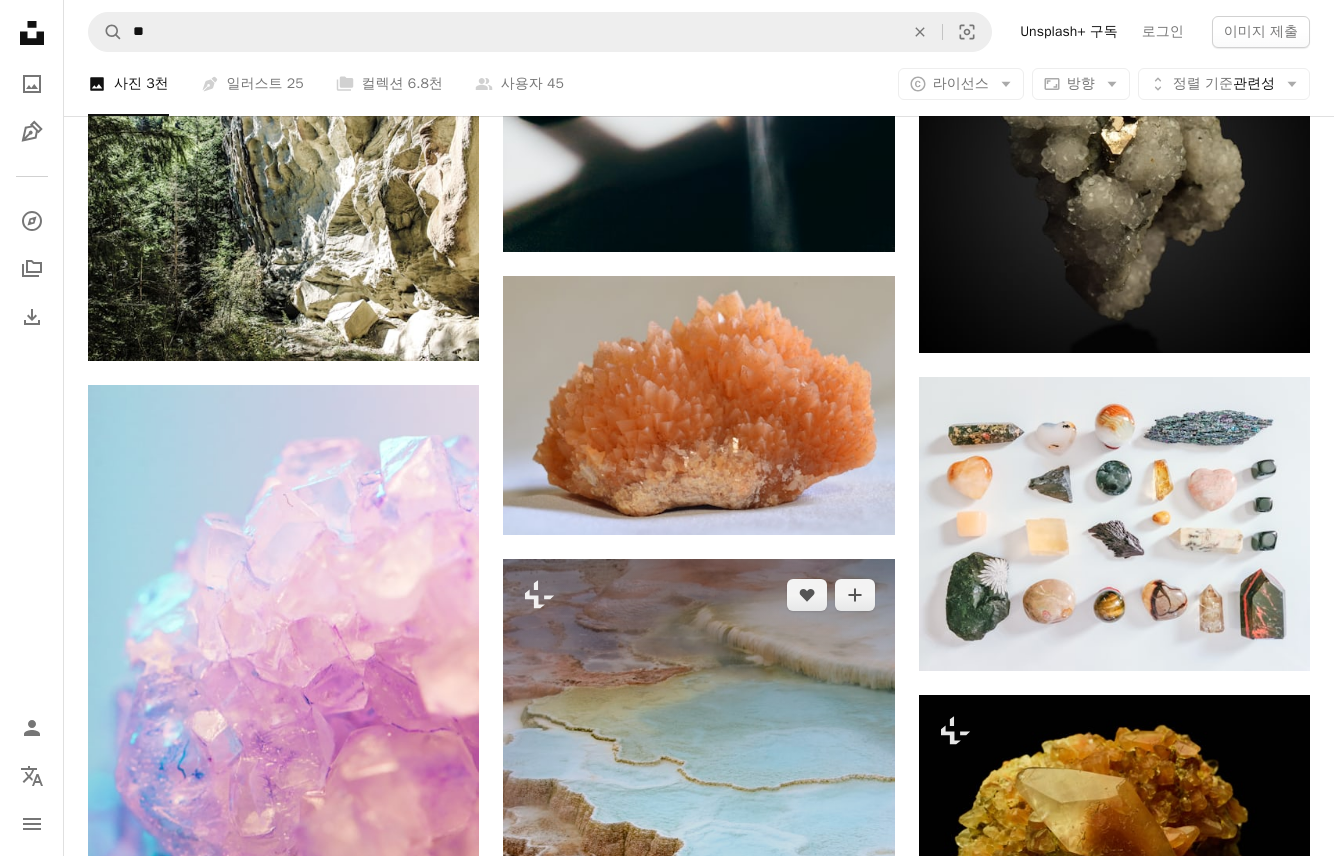 scroll, scrollTop: 2952, scrollLeft: 0, axis: vertical 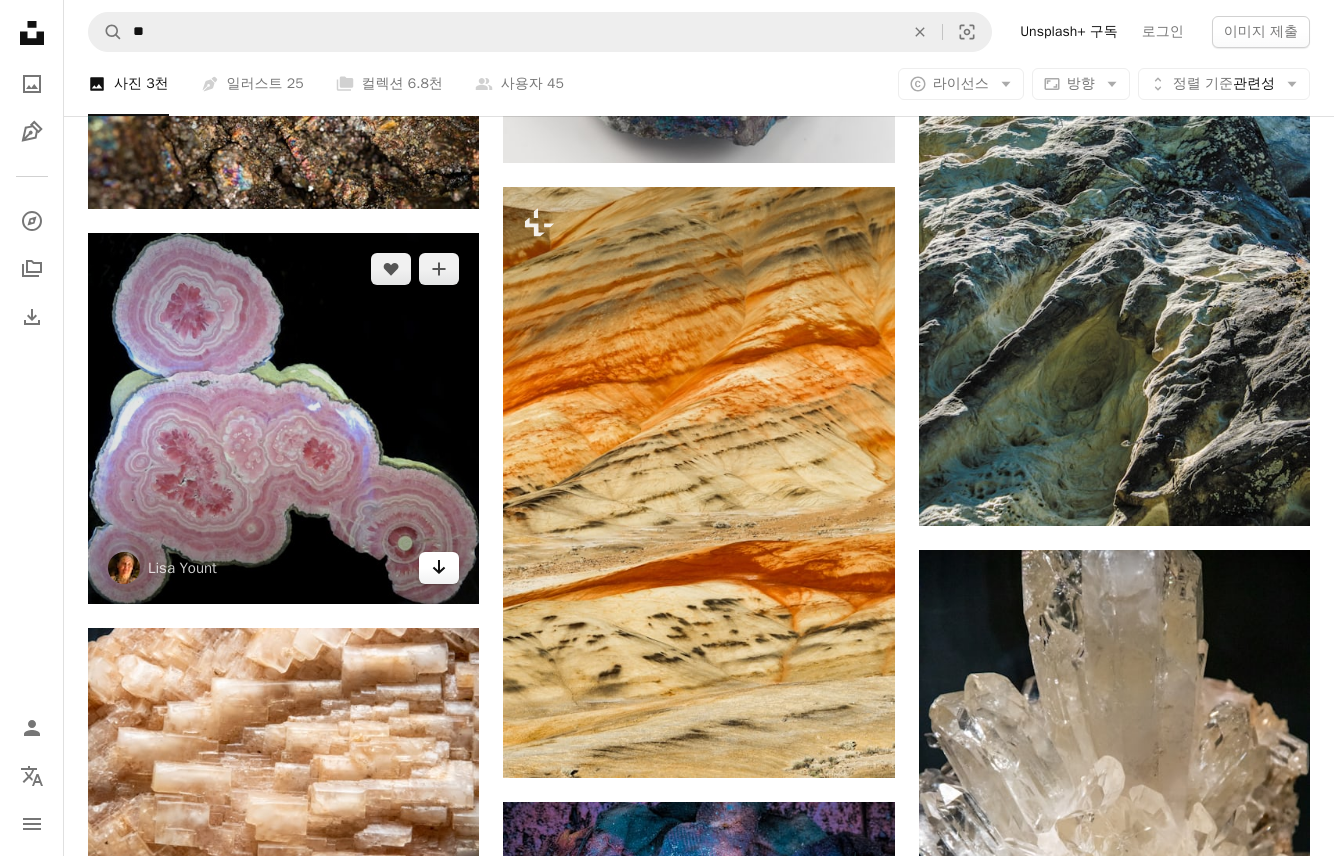 click on "Arrow pointing down" at bounding box center [439, 568] 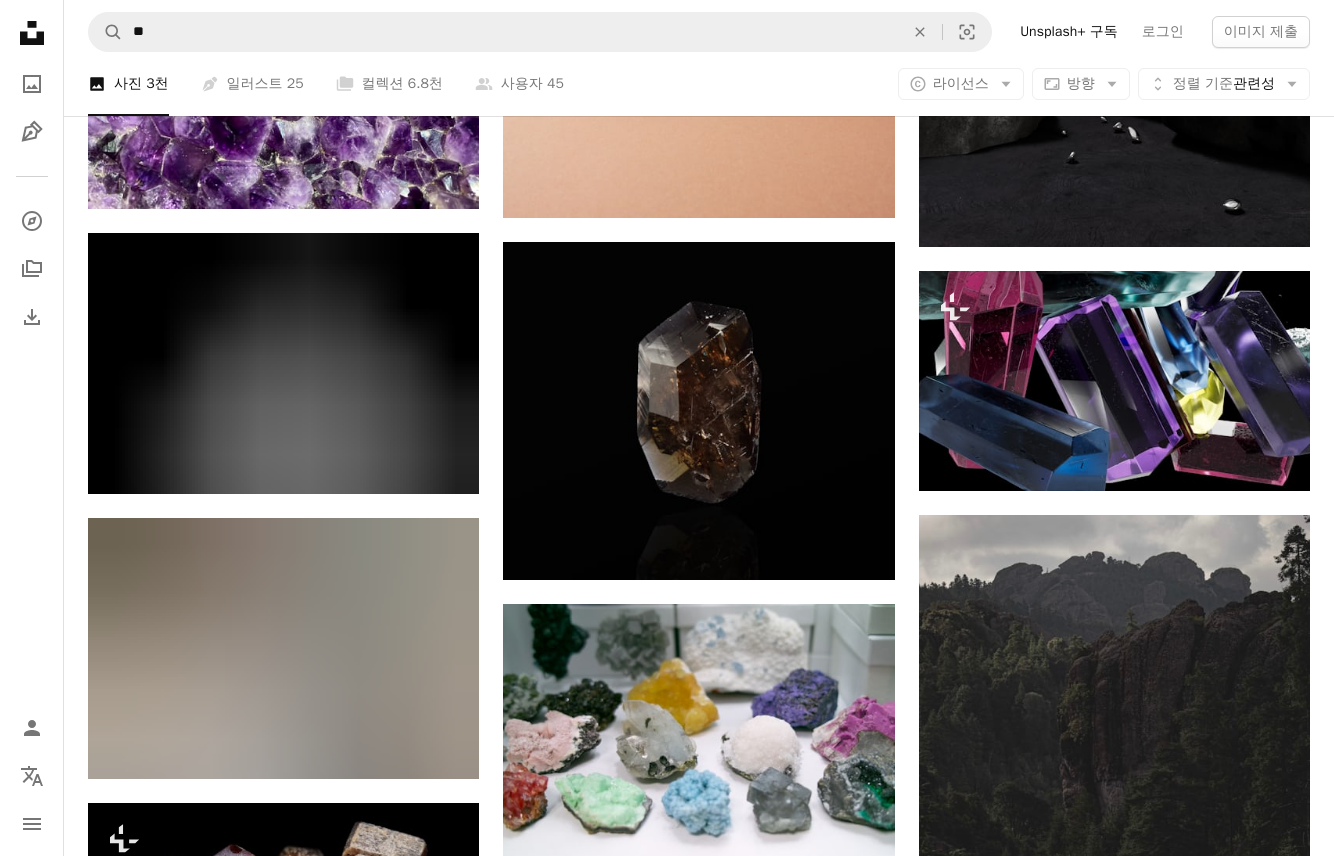 scroll, scrollTop: 9168, scrollLeft: 0, axis: vertical 